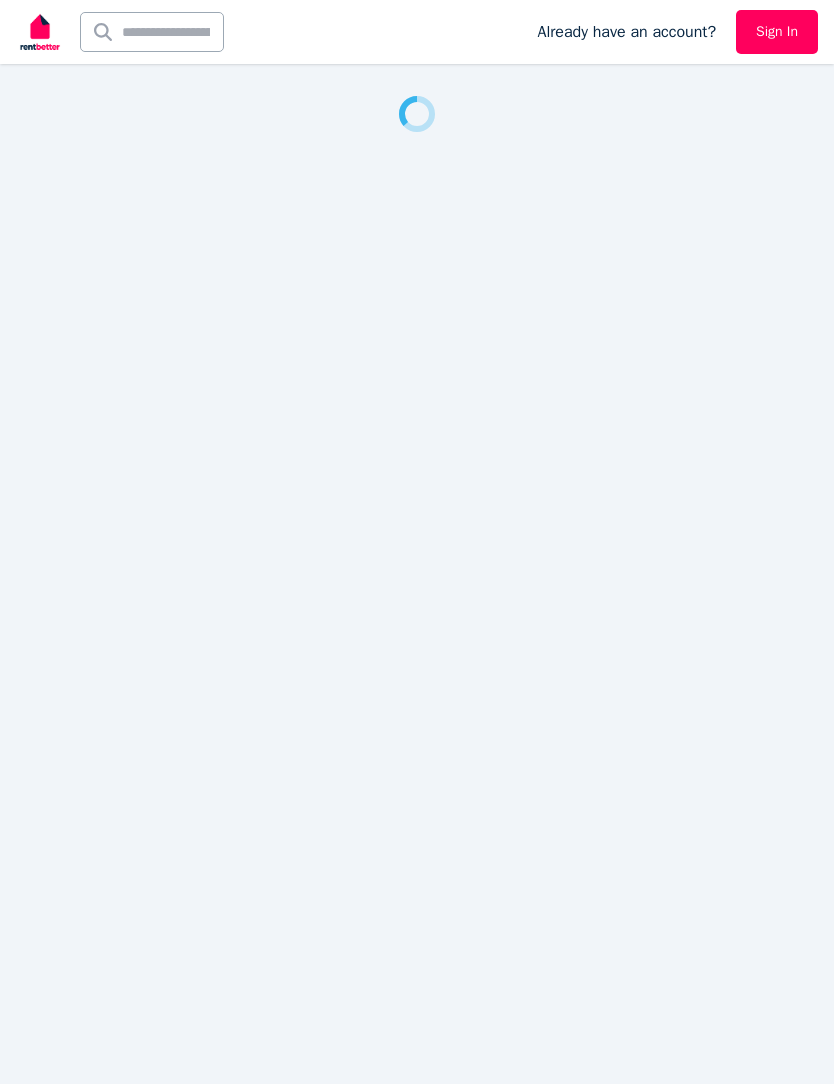 scroll, scrollTop: 0, scrollLeft: 0, axis: both 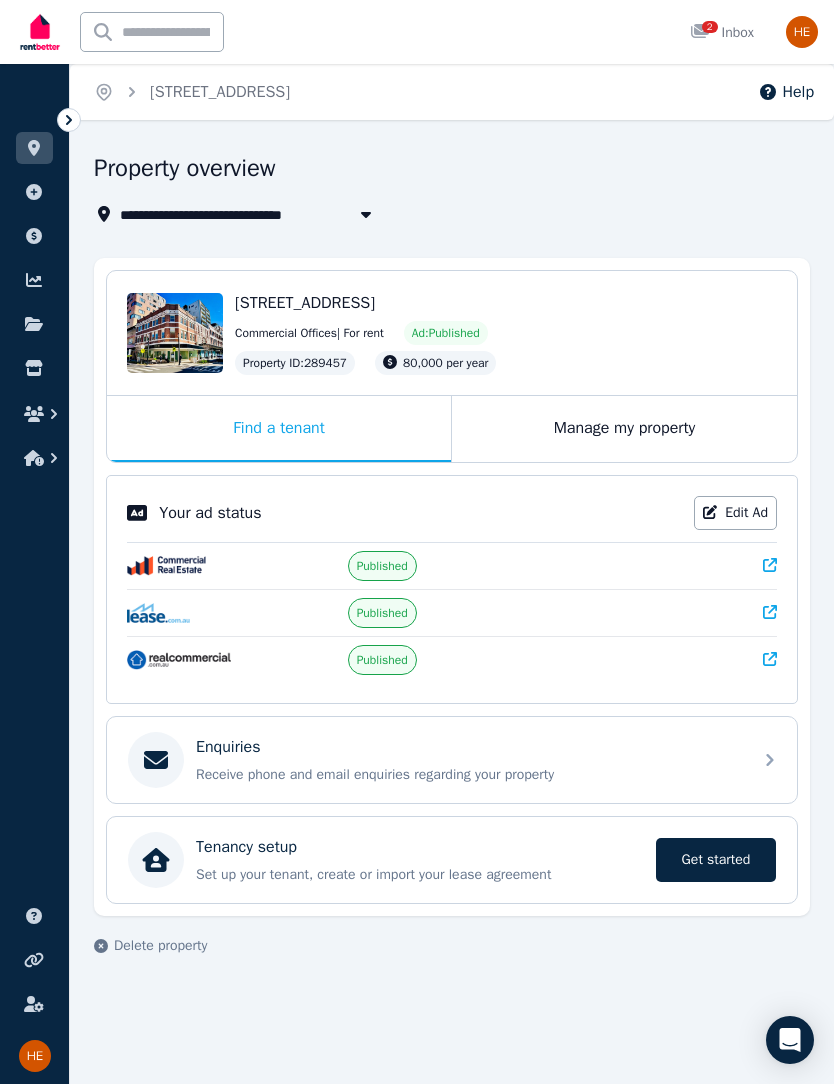 click 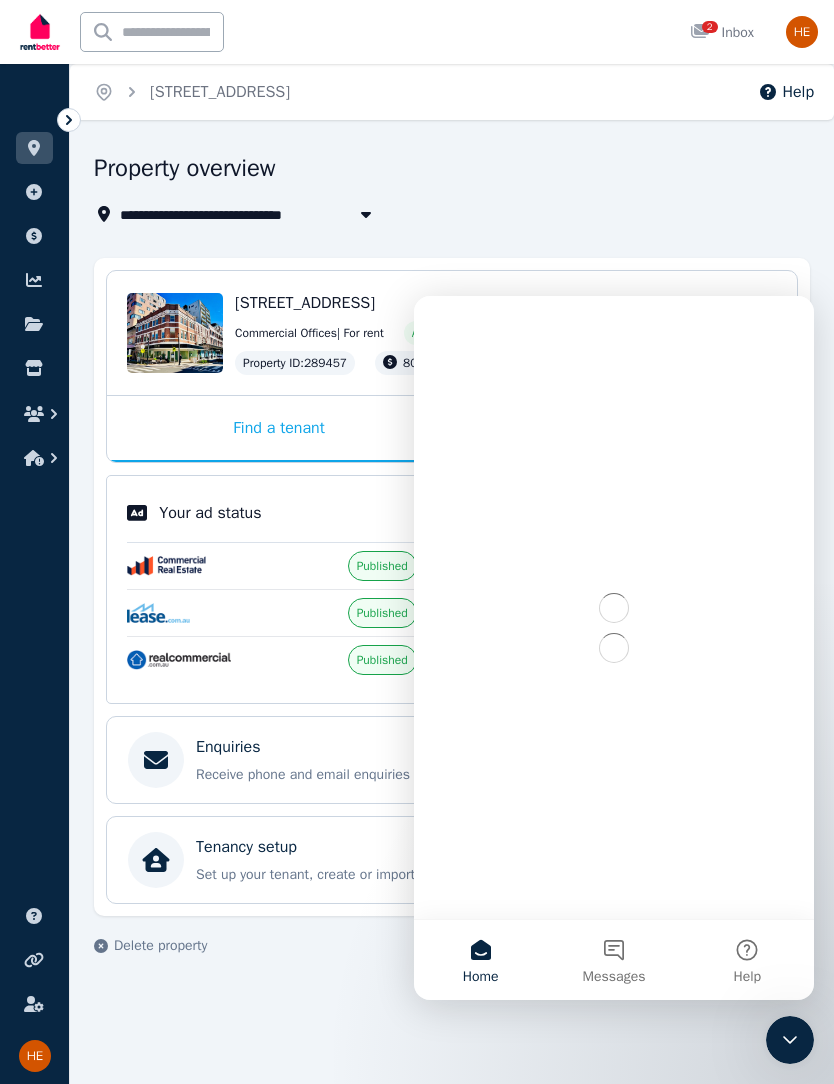 scroll, scrollTop: 0, scrollLeft: 0, axis: both 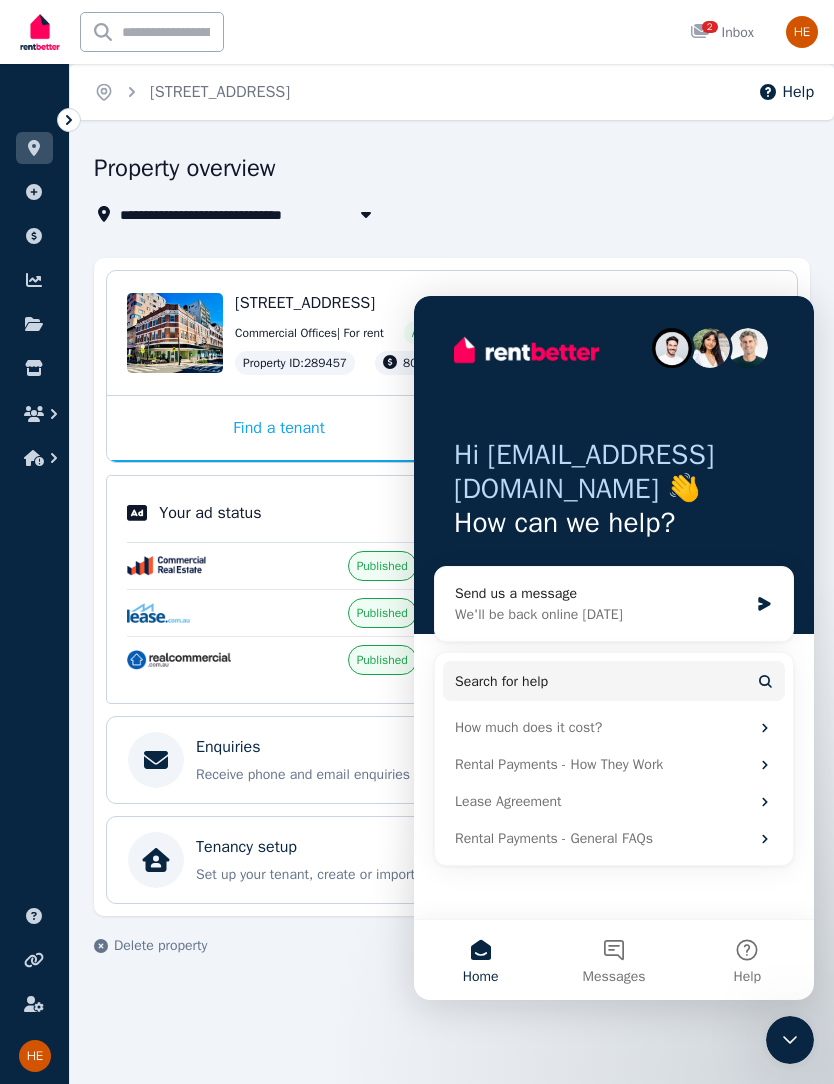 click on "We'll be back online tomorrow" at bounding box center [601, 614] 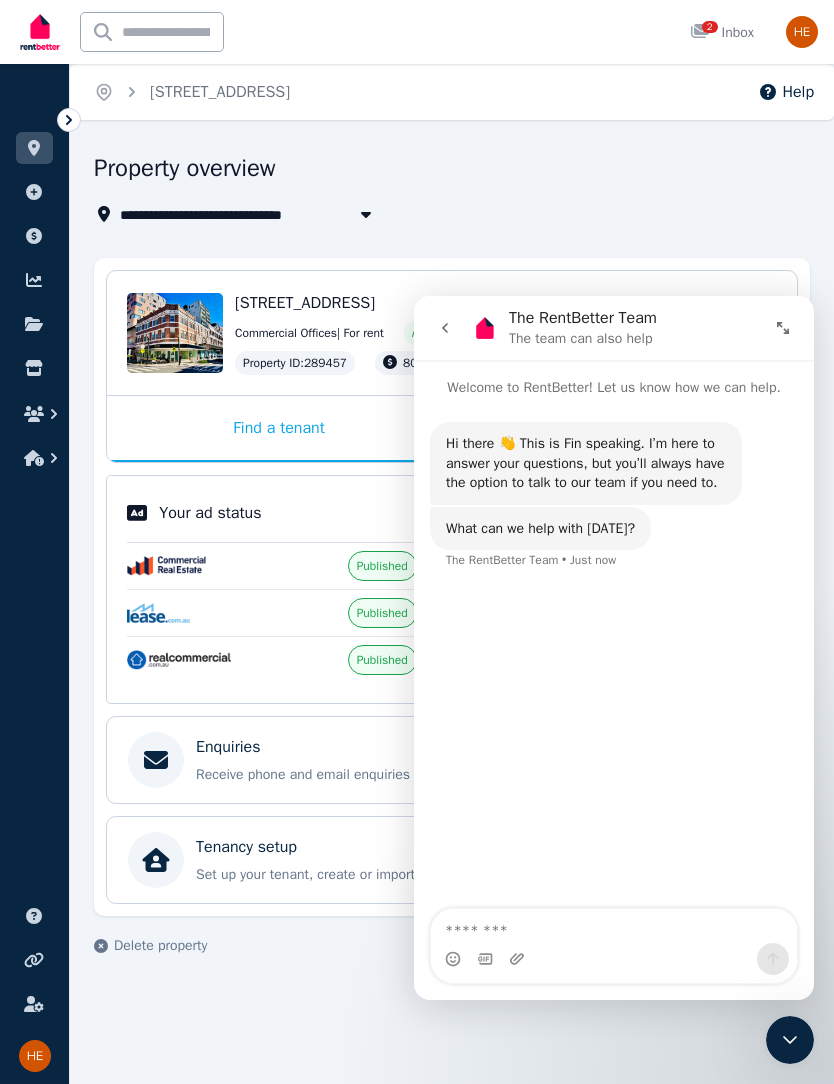click at bounding box center [614, 926] 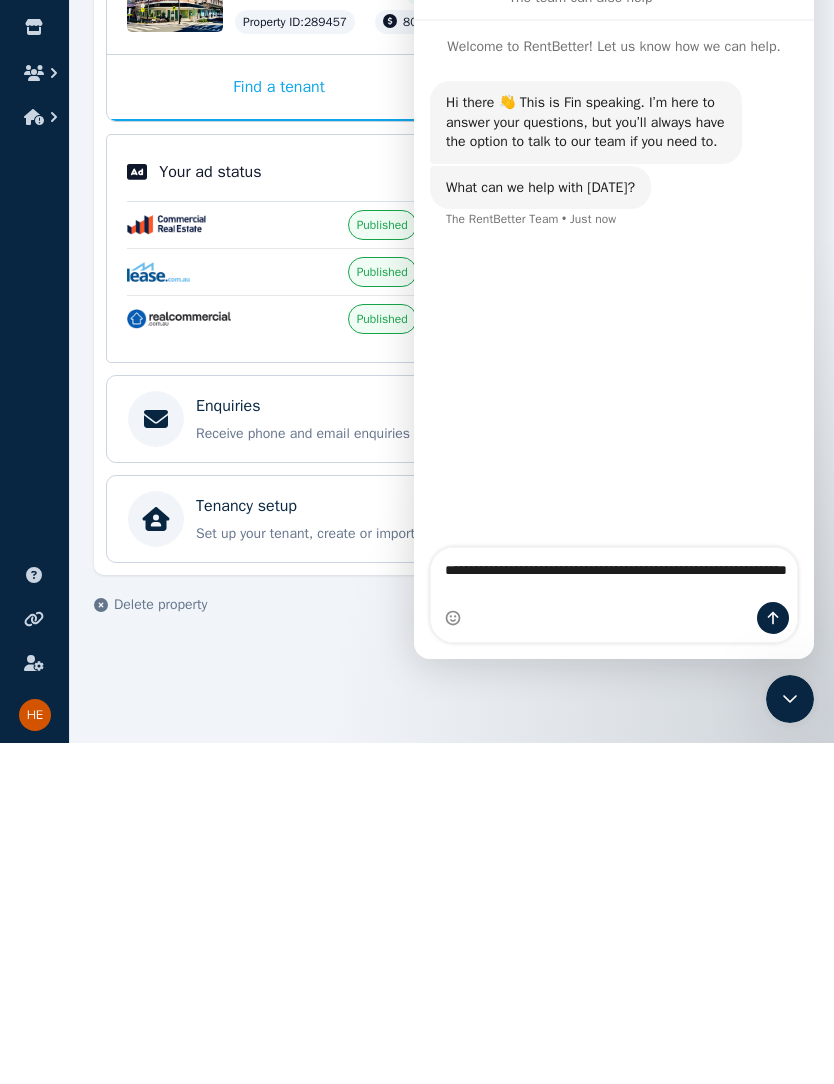 type on "**********" 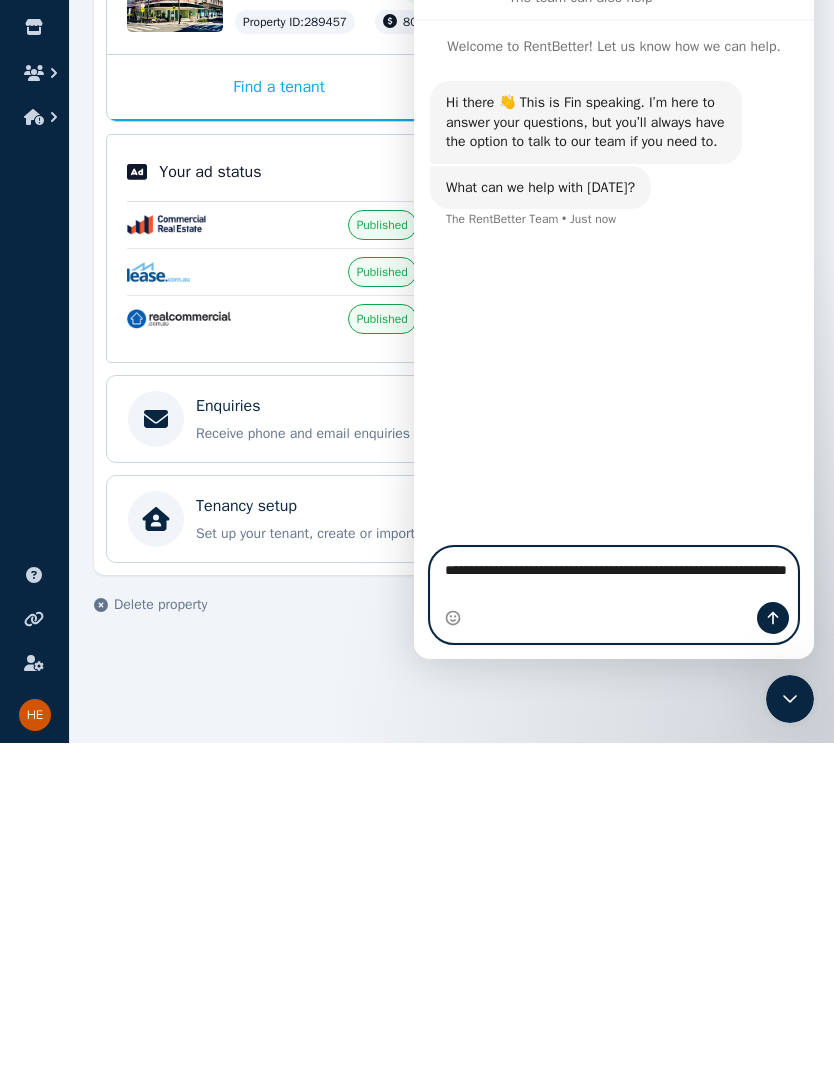 type 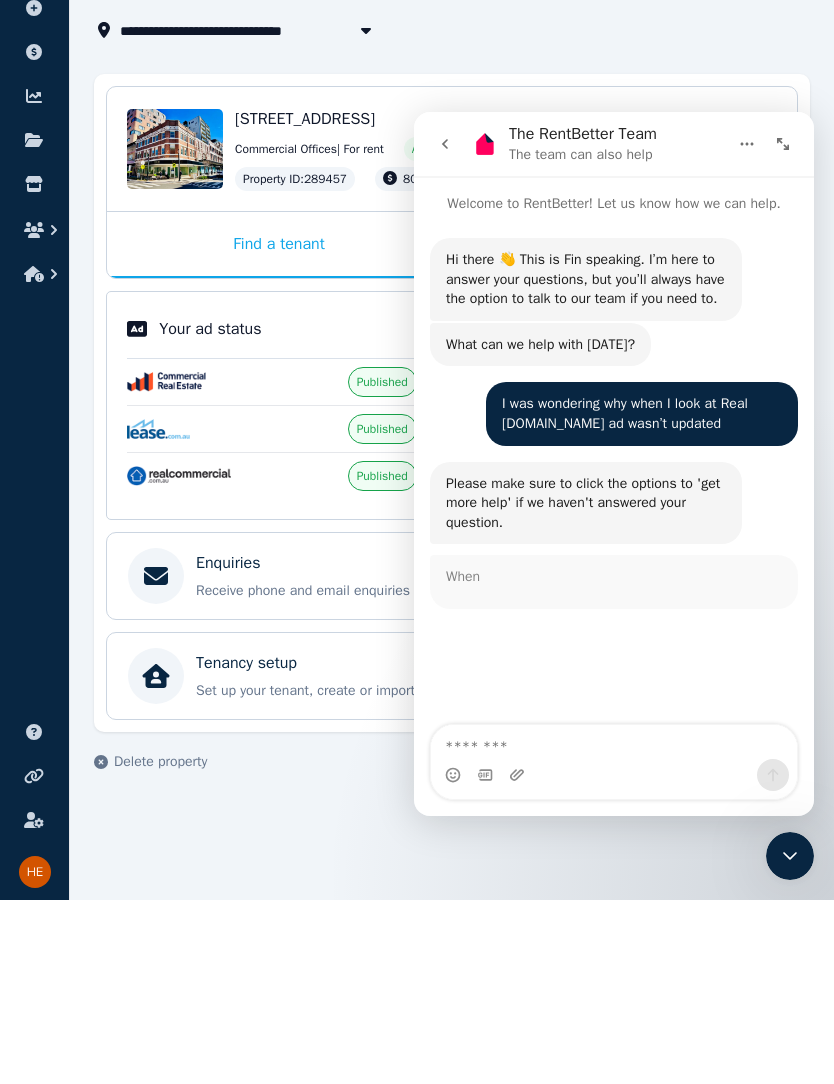 scroll, scrollTop: 3, scrollLeft: 0, axis: vertical 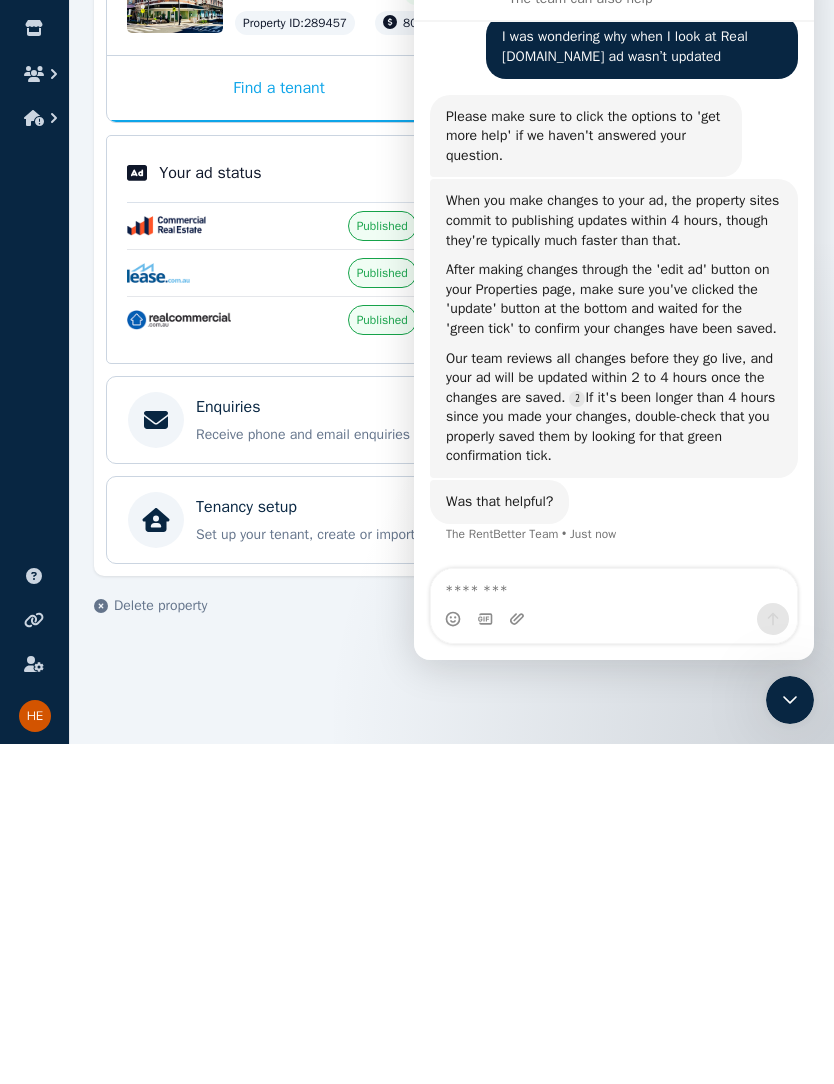 click at bounding box center [614, 586] 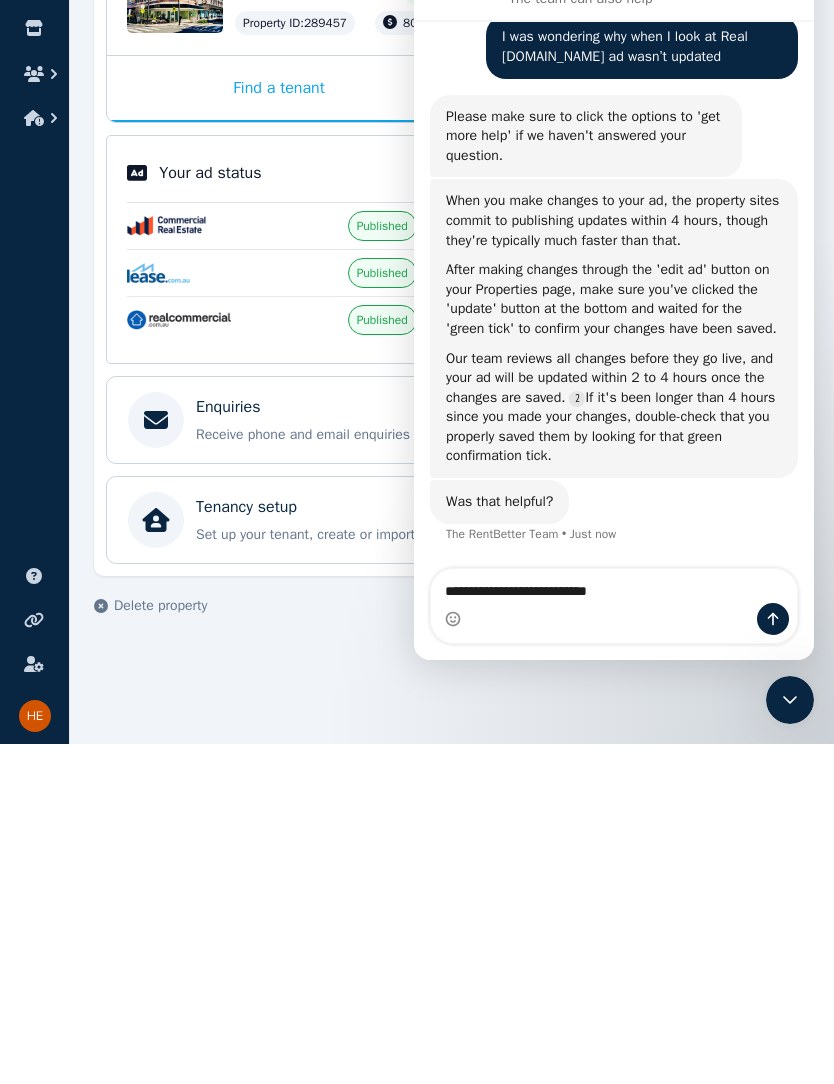 type on "**********" 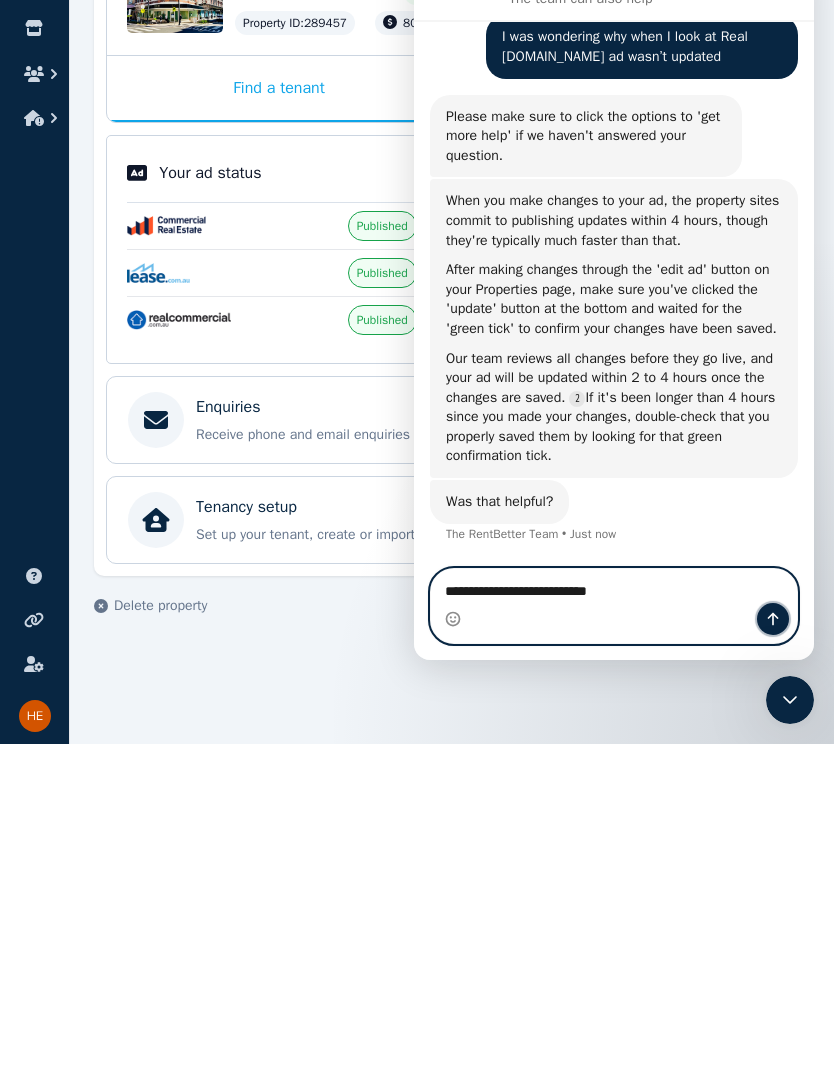 click 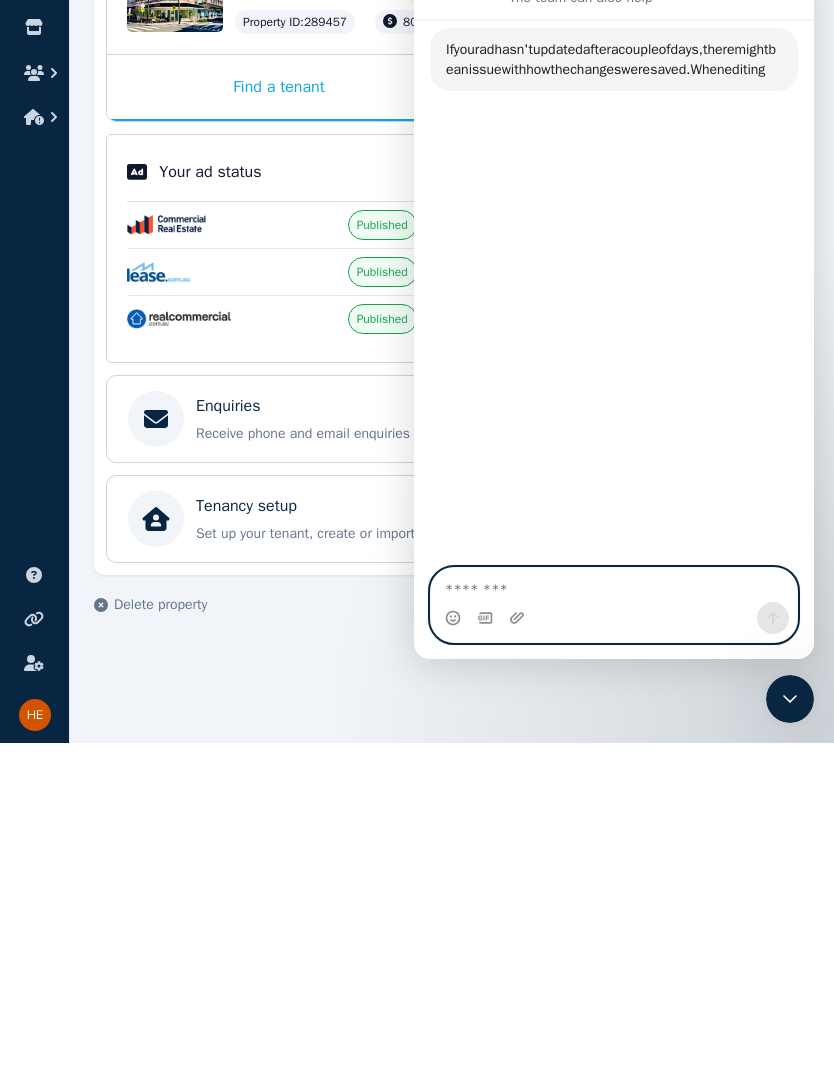 scroll, scrollTop: 799, scrollLeft: 0, axis: vertical 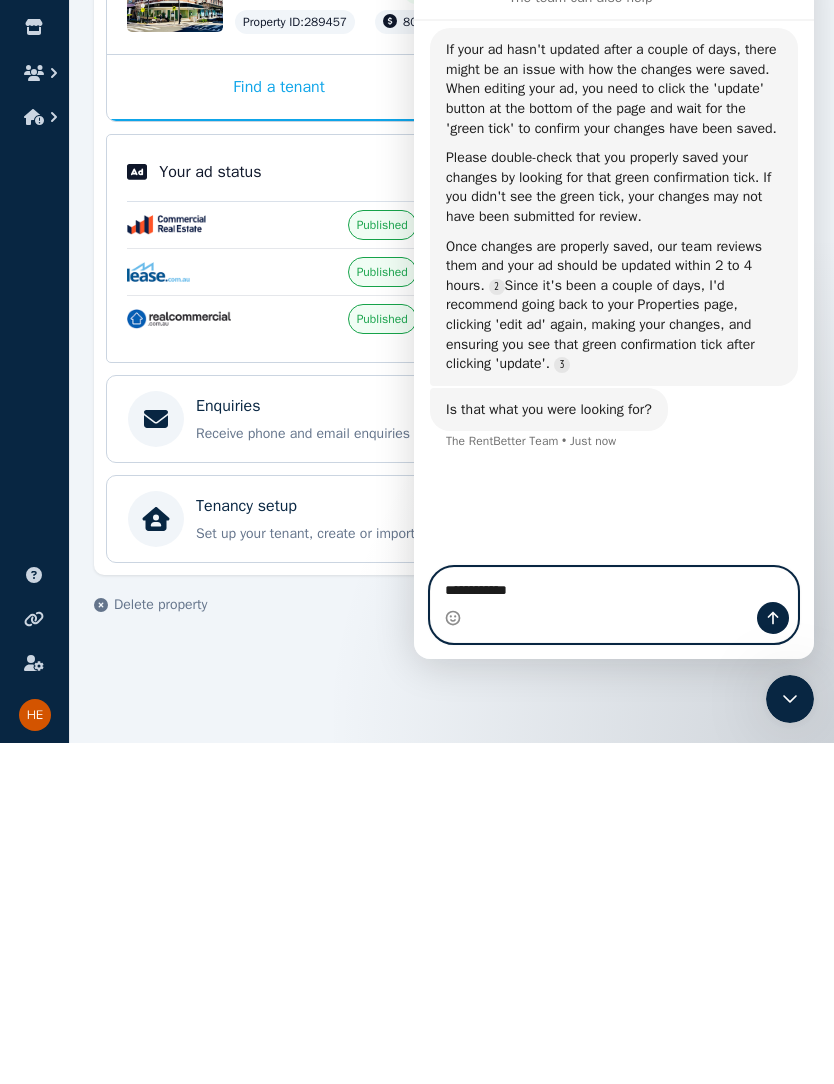 type on "**********" 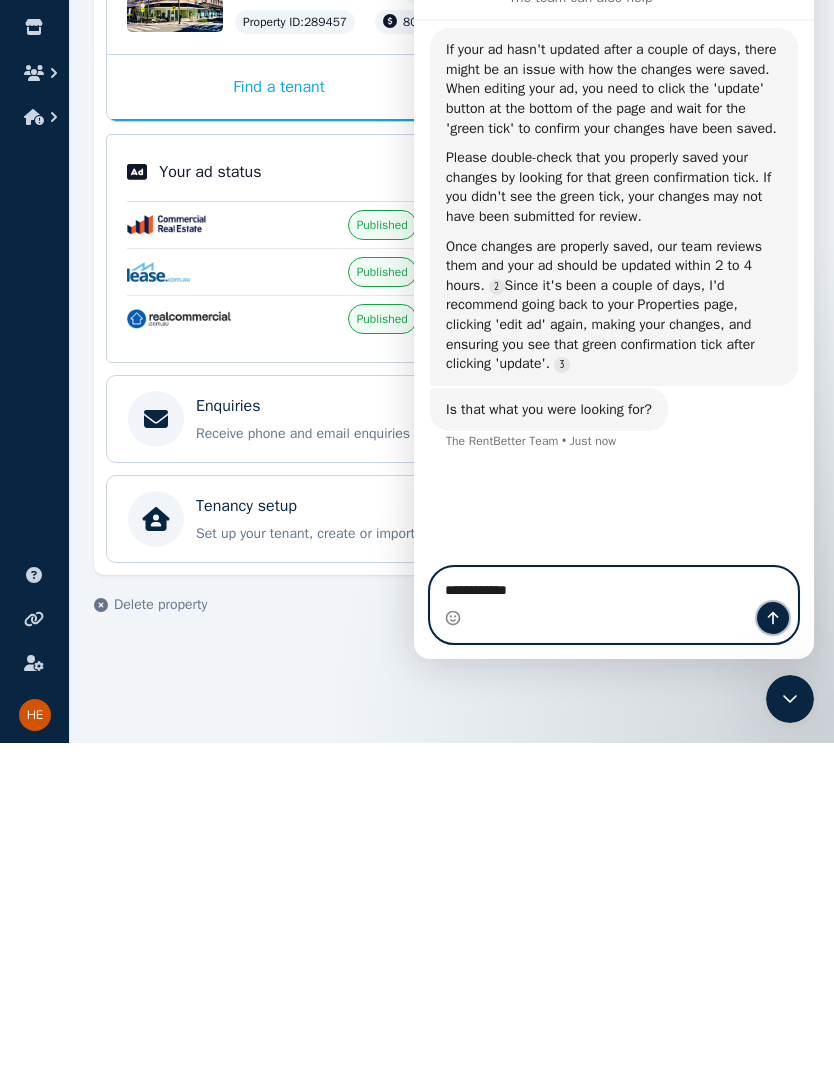click 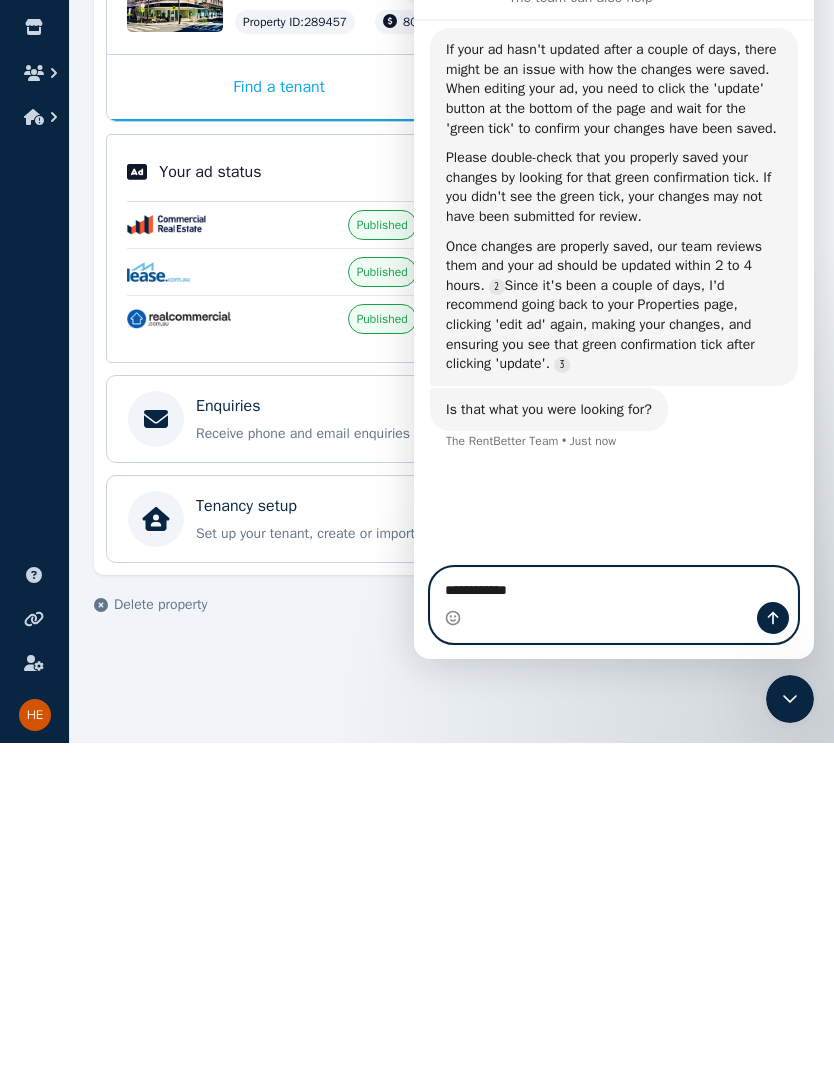 type 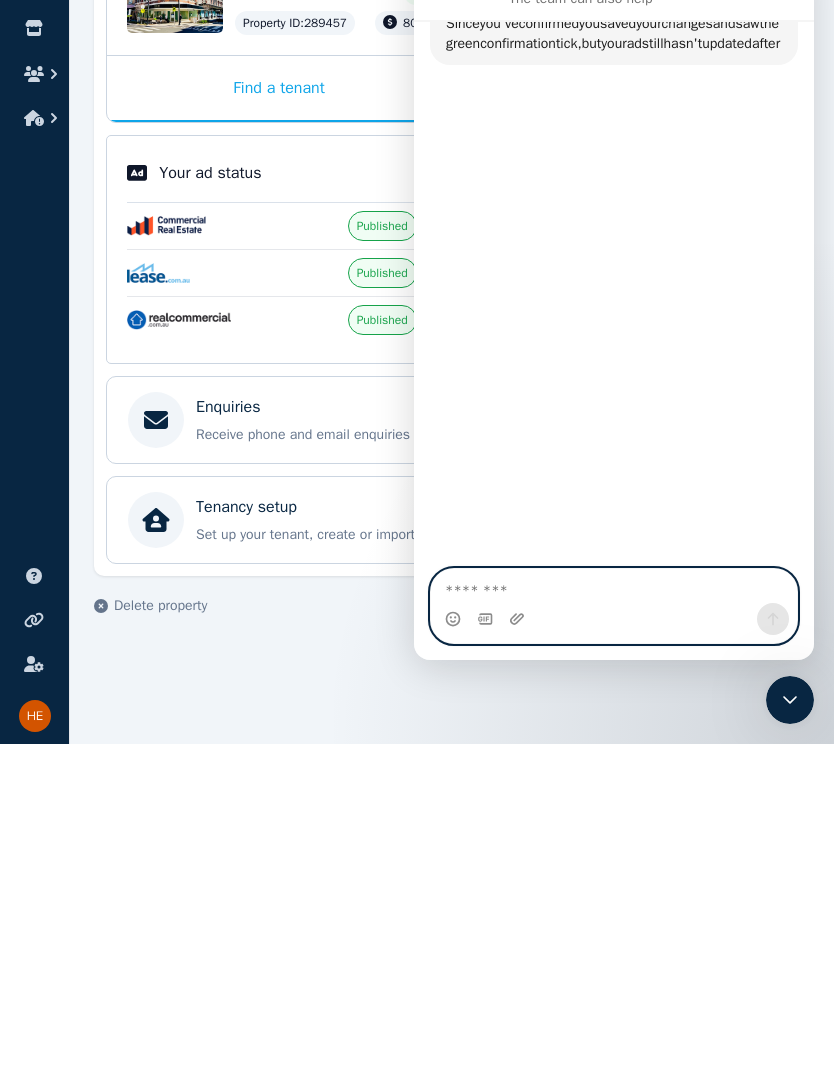 scroll, scrollTop: 1305, scrollLeft: 0, axis: vertical 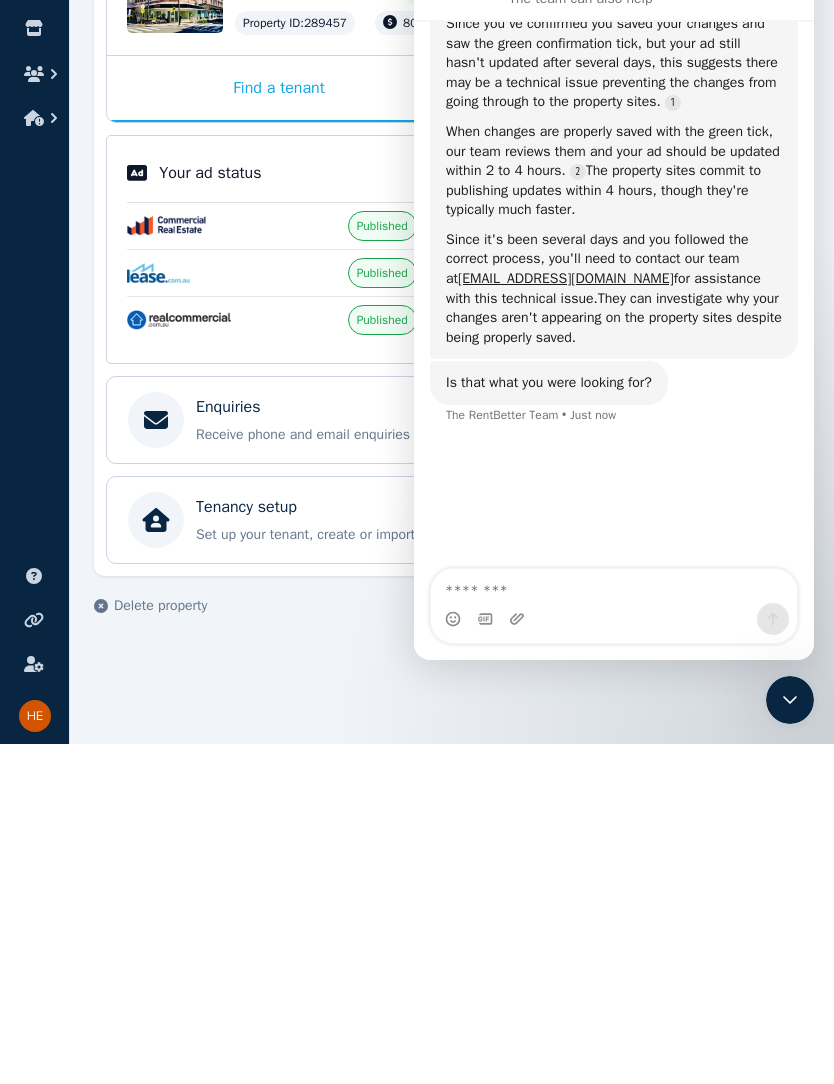 click on "admin@rentbetter.com.au" at bounding box center [566, 278] 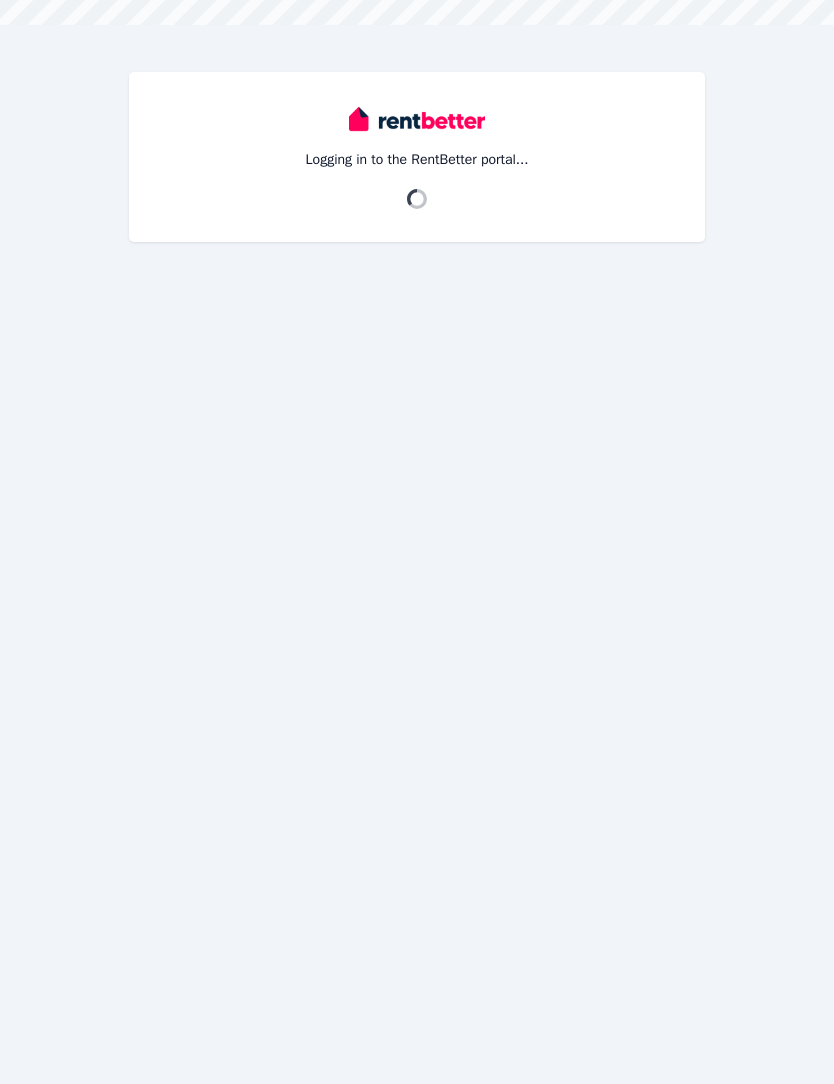scroll, scrollTop: 0, scrollLeft: 0, axis: both 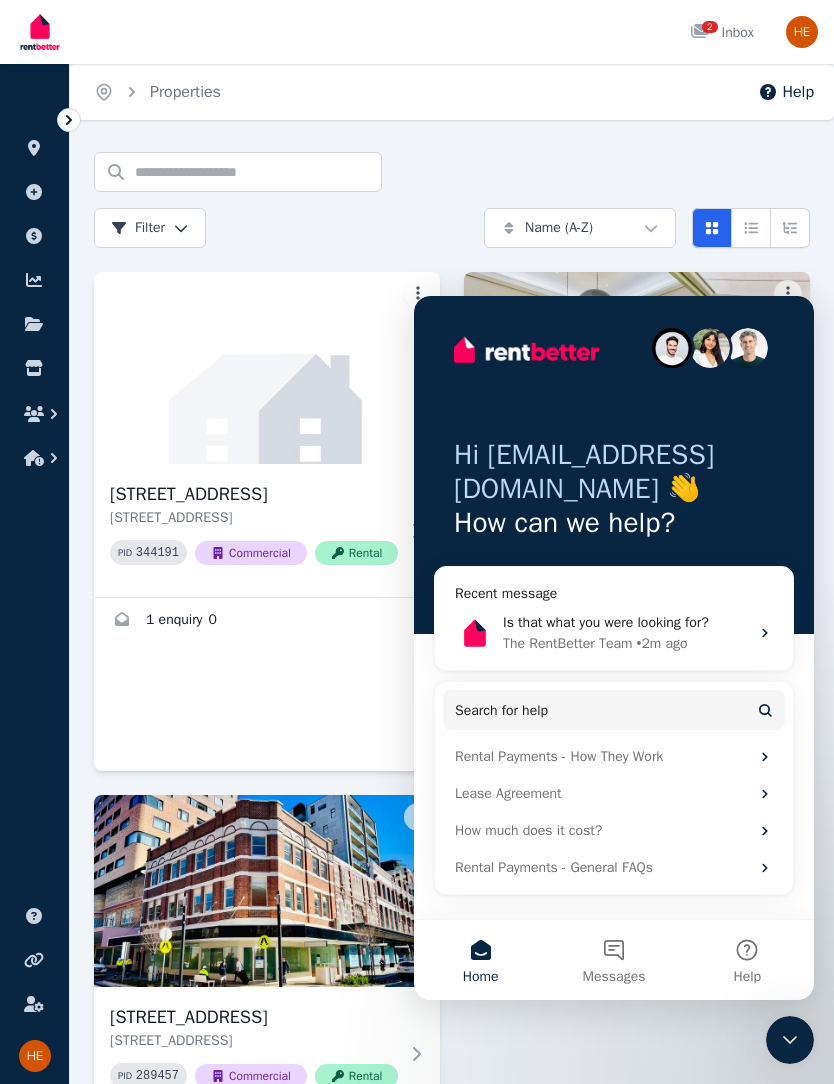 click on "2 Market Street, Newcastle 2 Market Street, Newcastle NSW 2300 PID   344191 Commercial Rental 1   enquiry 0" at bounding box center (267, 521) 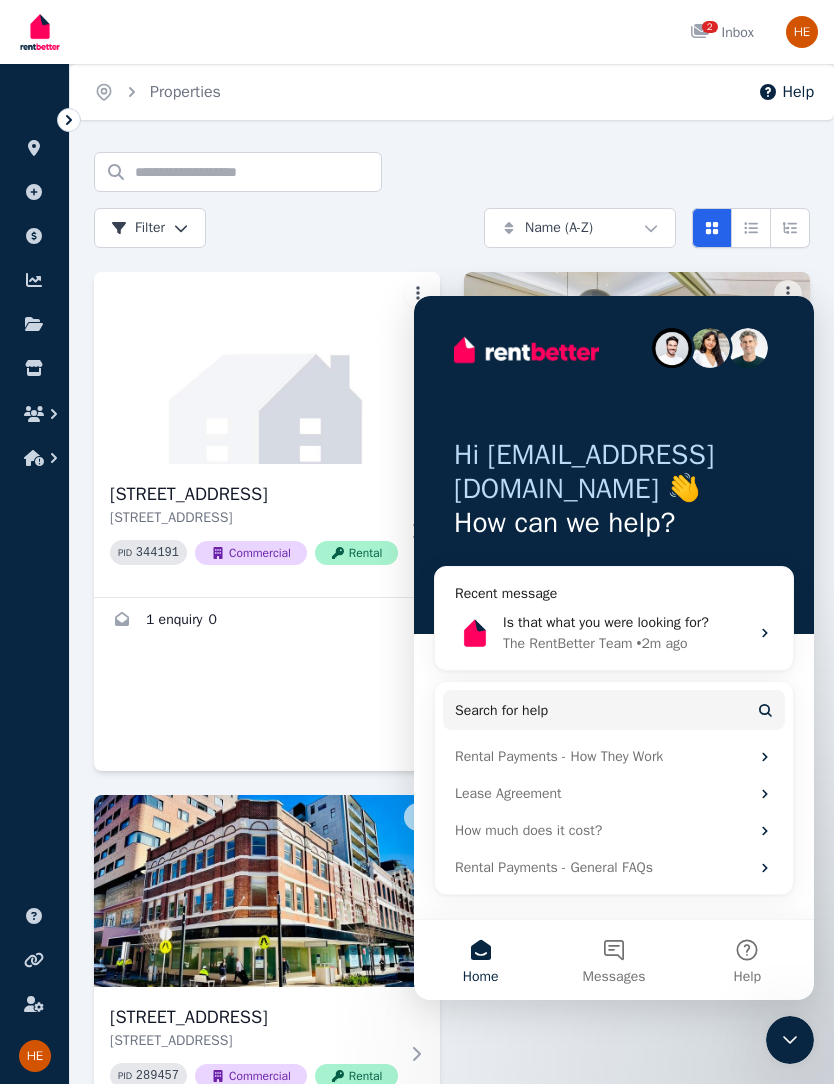 scroll, scrollTop: 0, scrollLeft: 0, axis: both 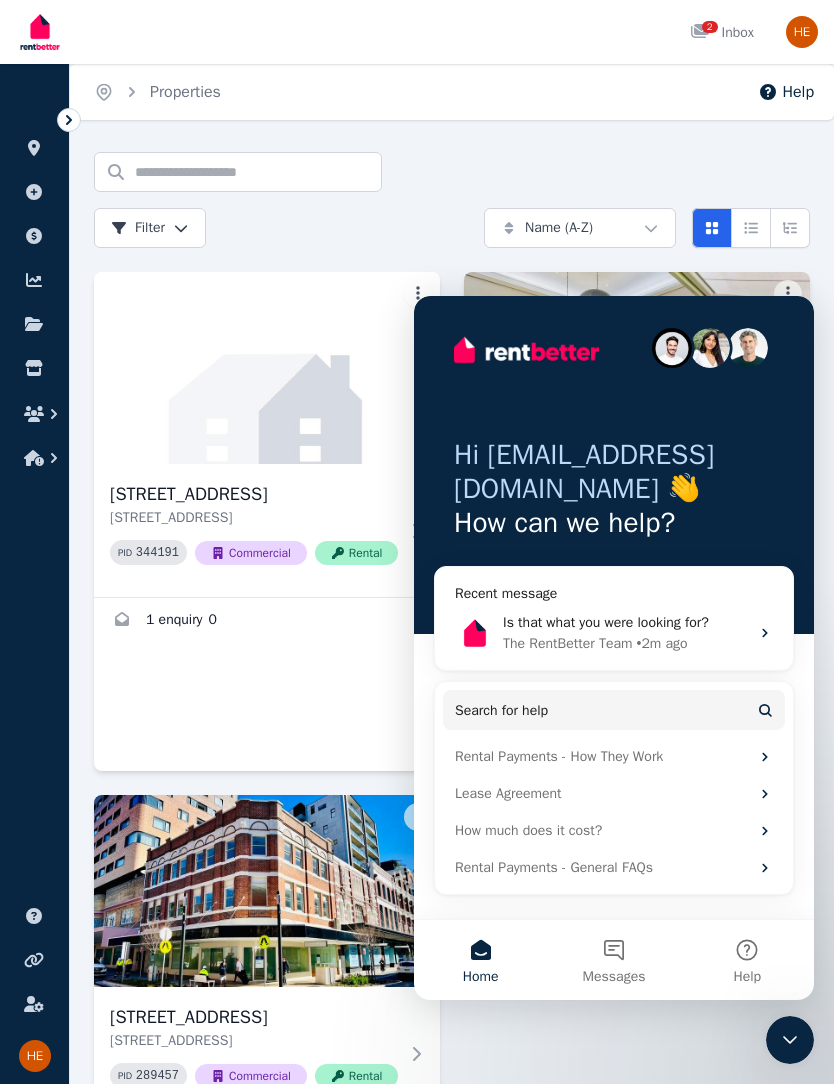 click 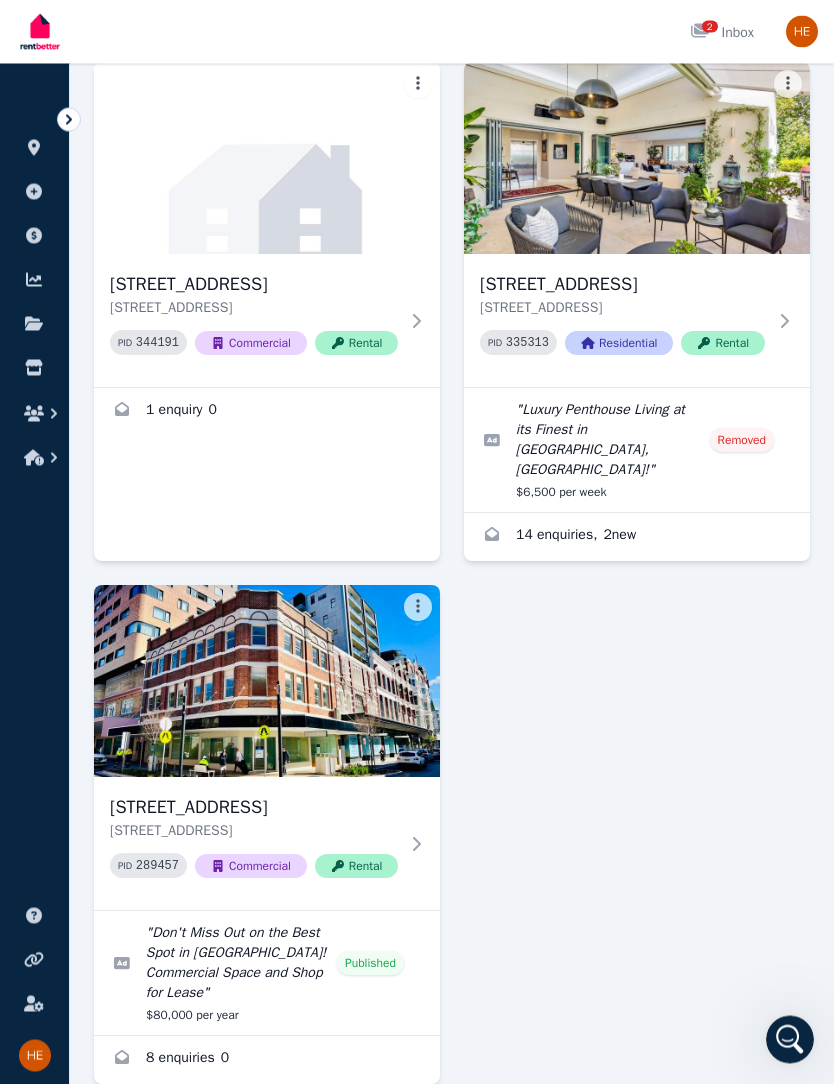 scroll, scrollTop: 209, scrollLeft: 0, axis: vertical 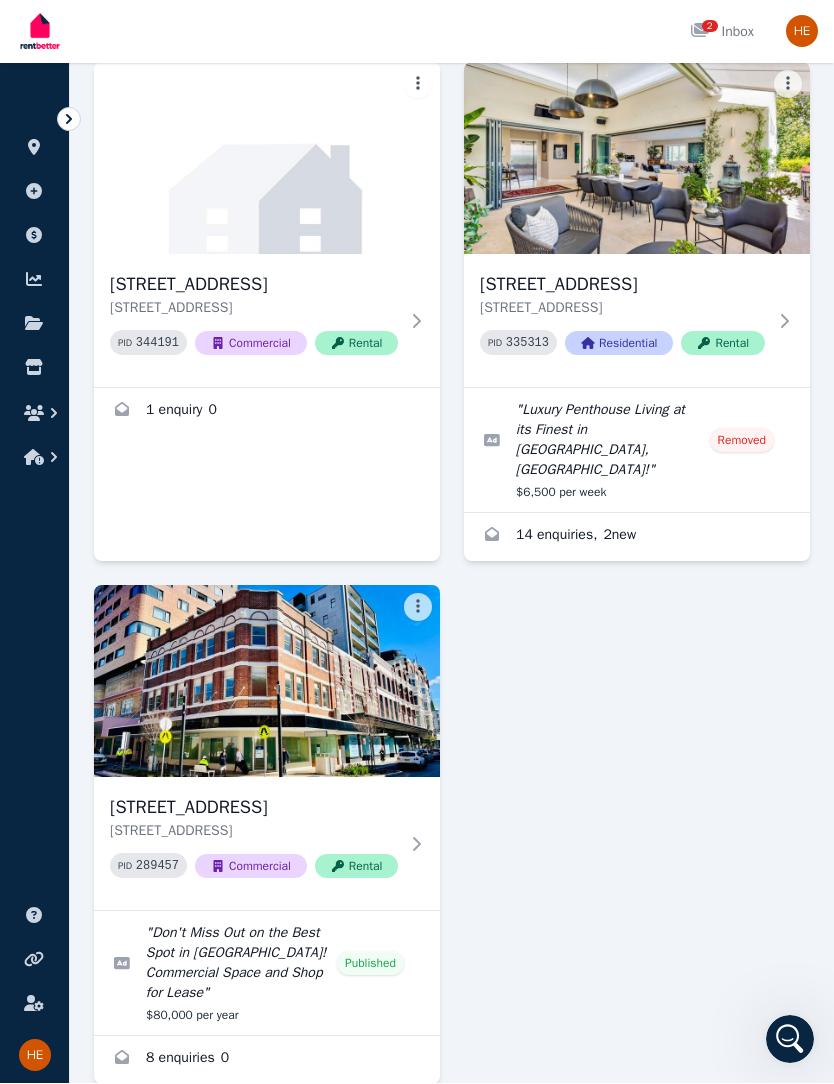 click at bounding box center [267, 682] 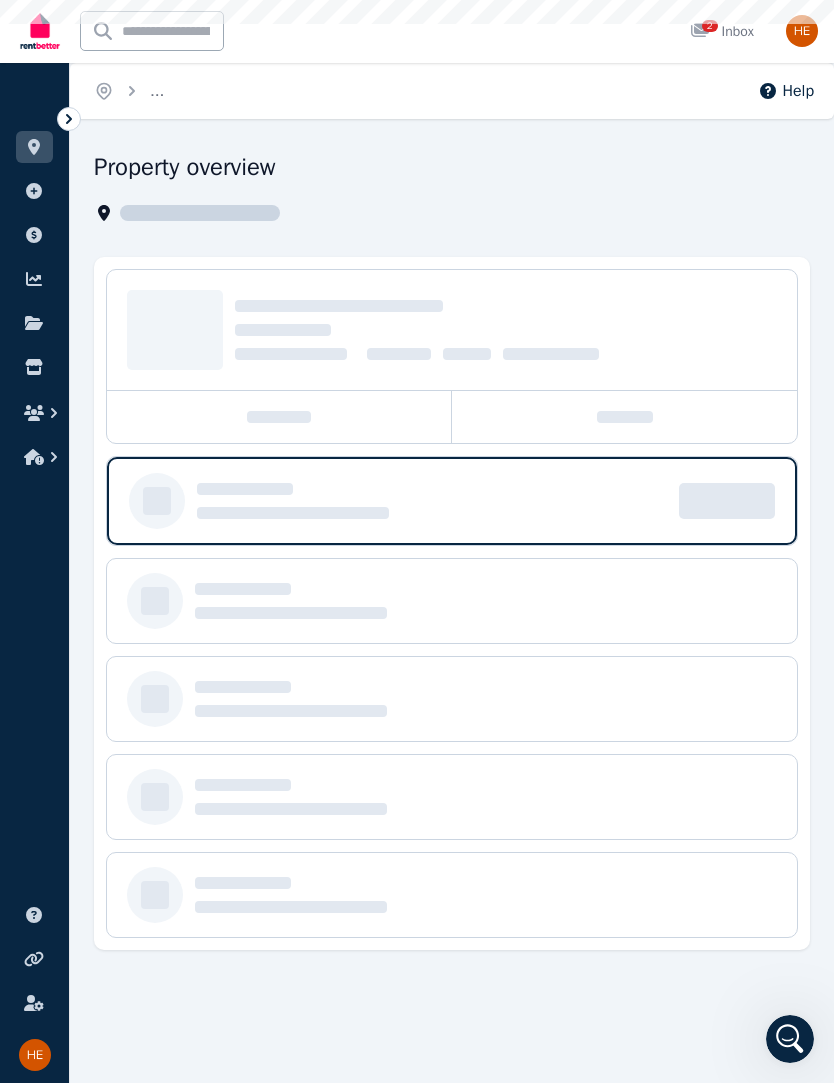 scroll, scrollTop: 0, scrollLeft: 0, axis: both 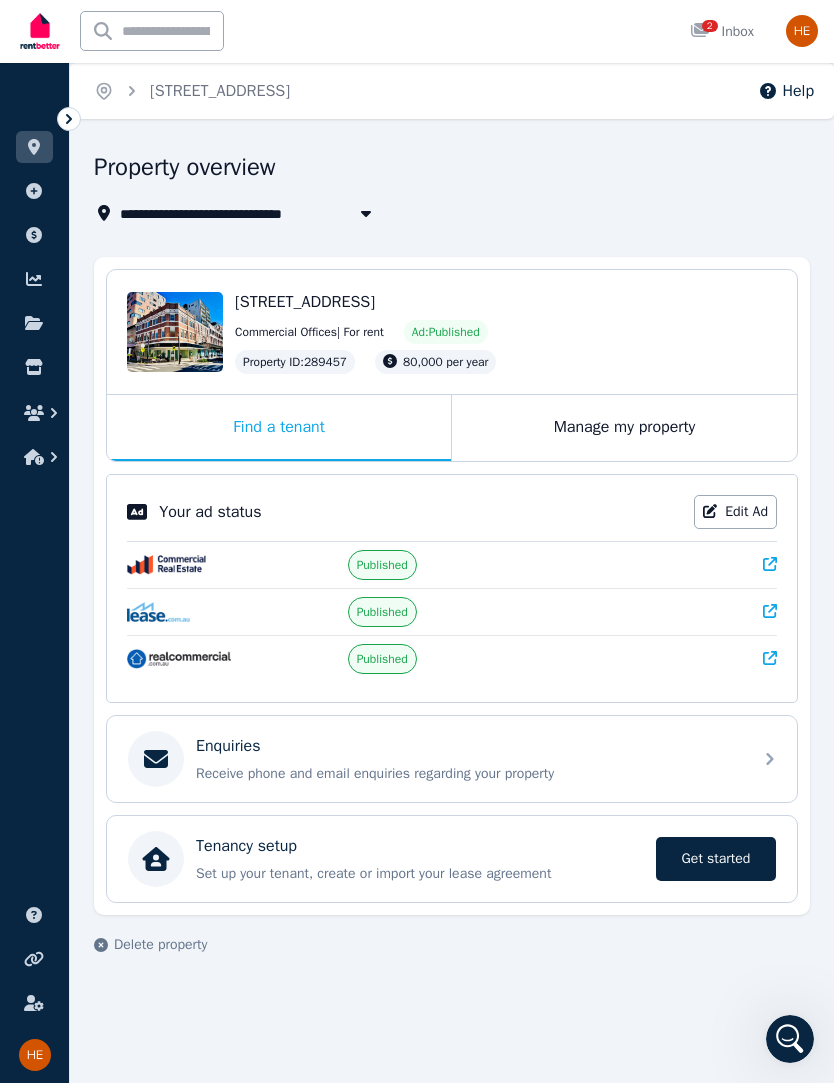 click on "Commercial   Offices  | For rent Ad:  Published" at bounding box center (506, 333) 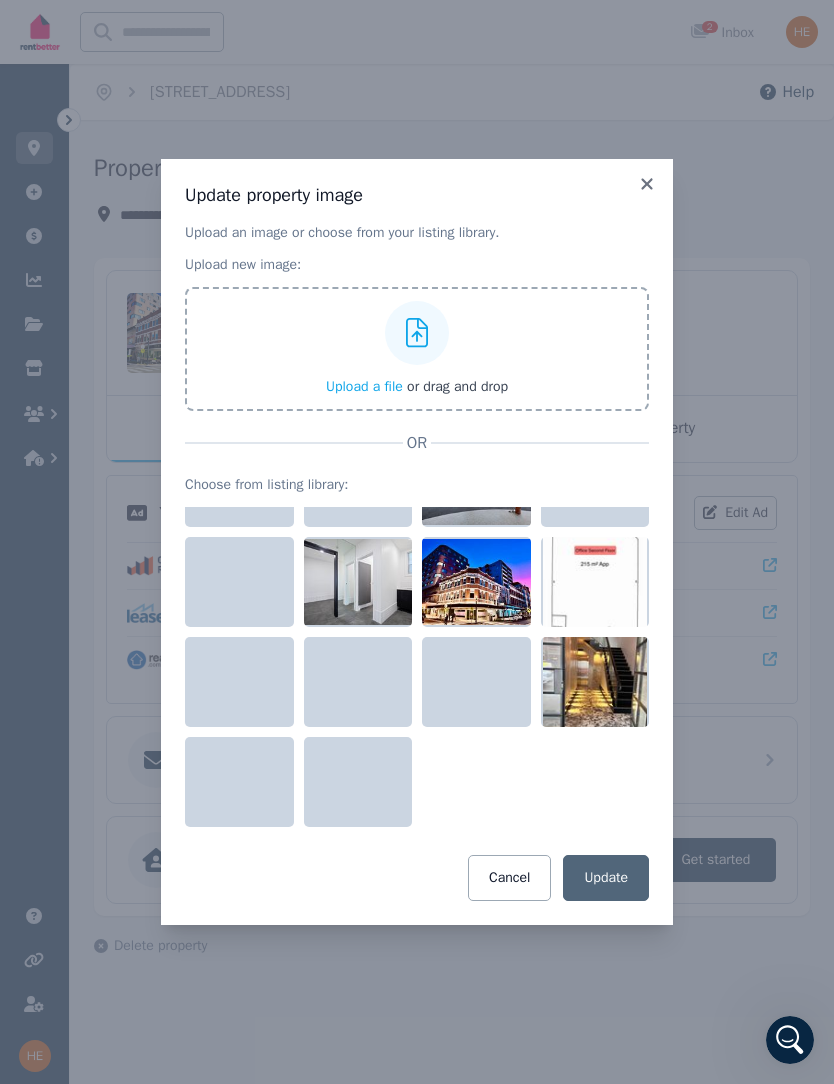 scroll, scrollTop: 170, scrollLeft: 0, axis: vertical 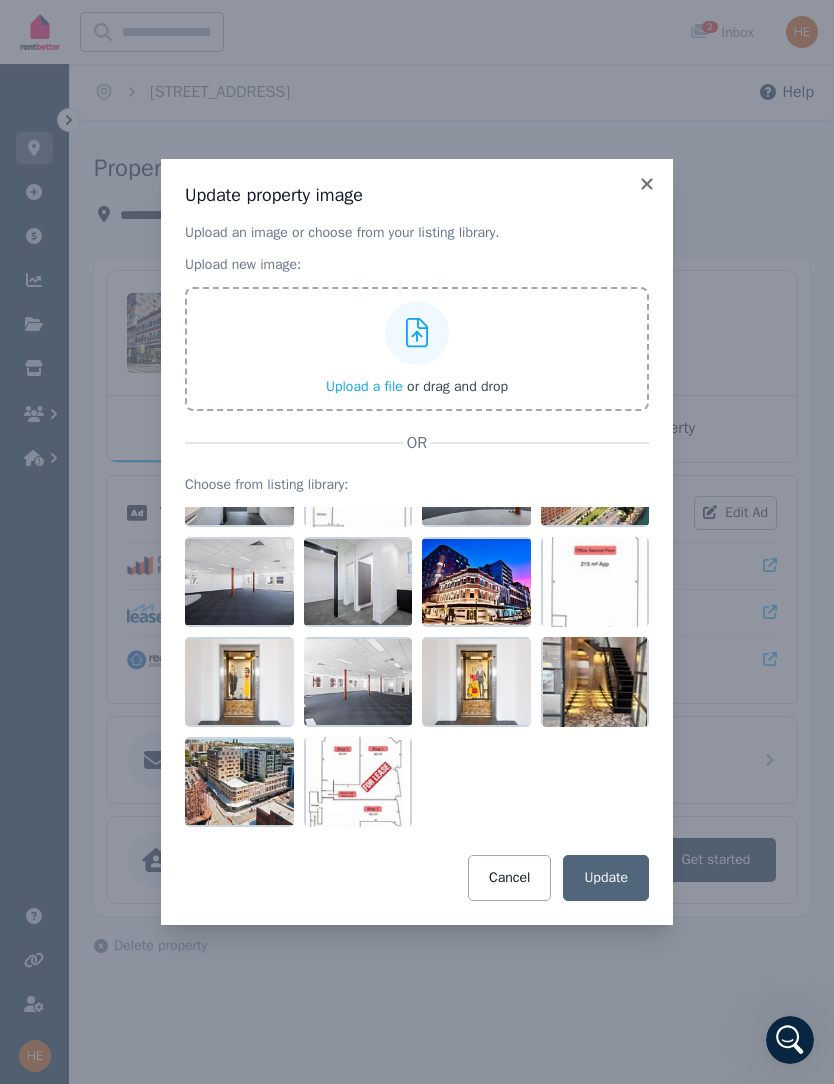 click 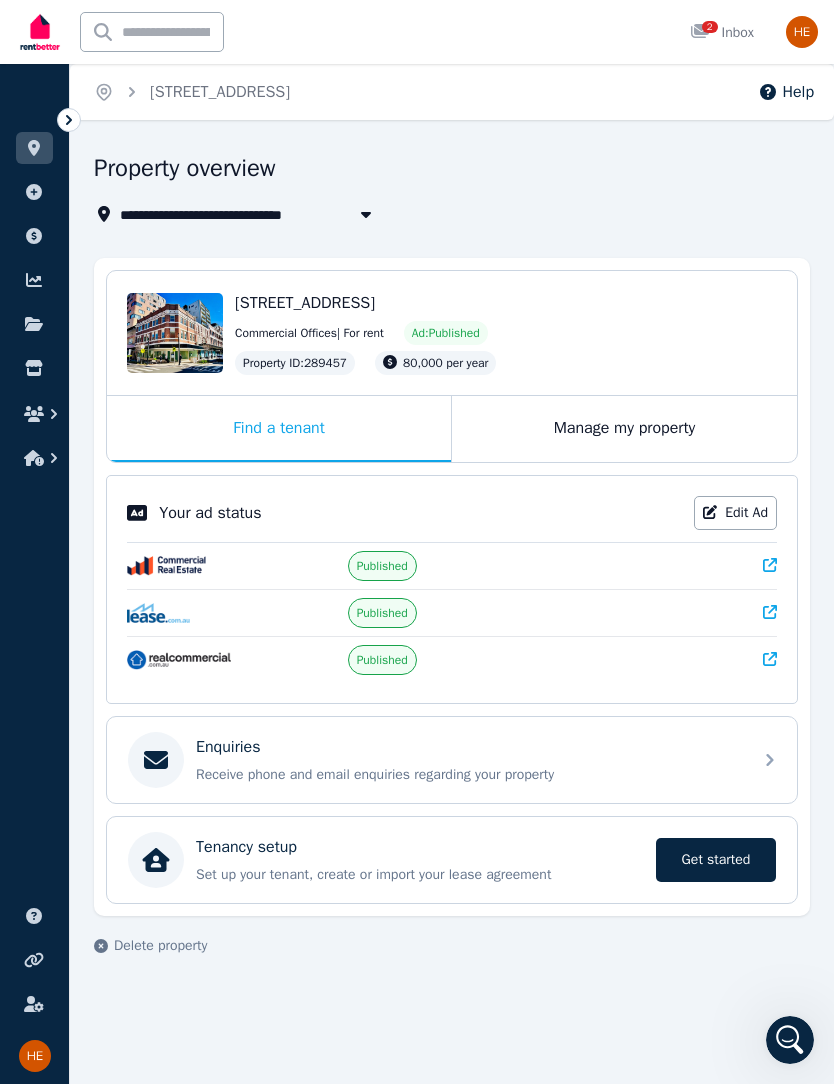 click on "Edit Ad" at bounding box center [735, 513] 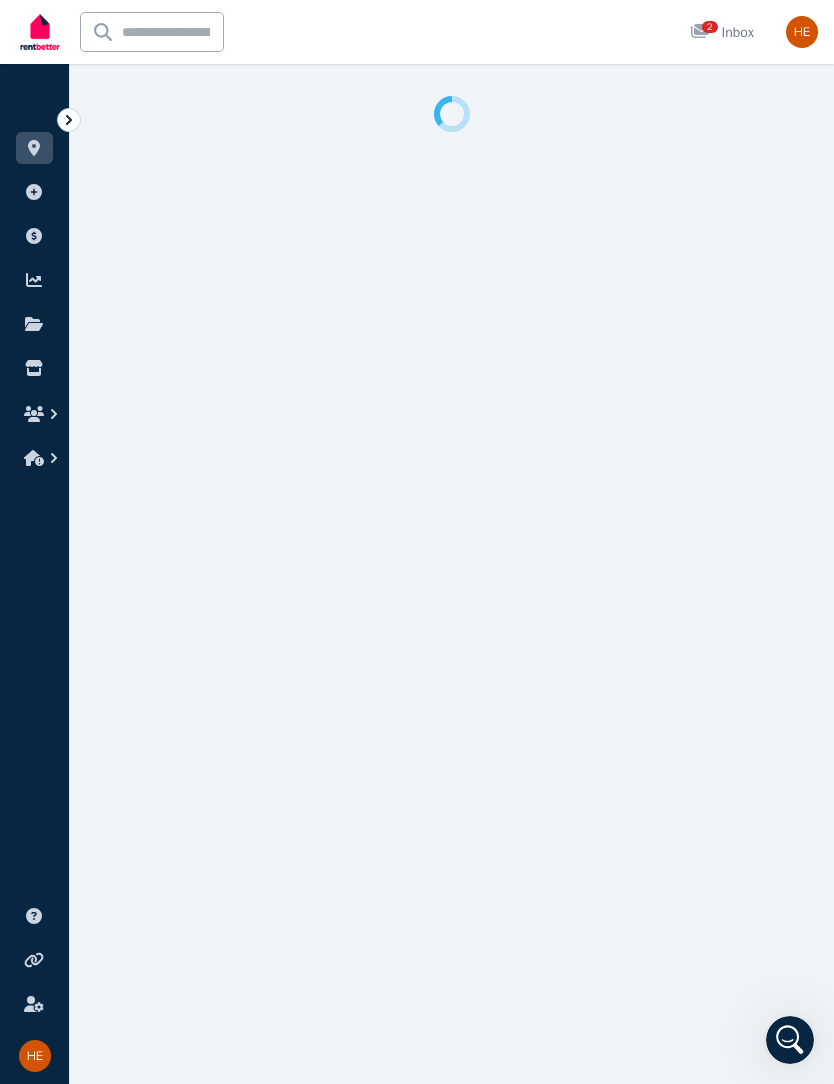 select on "**********" 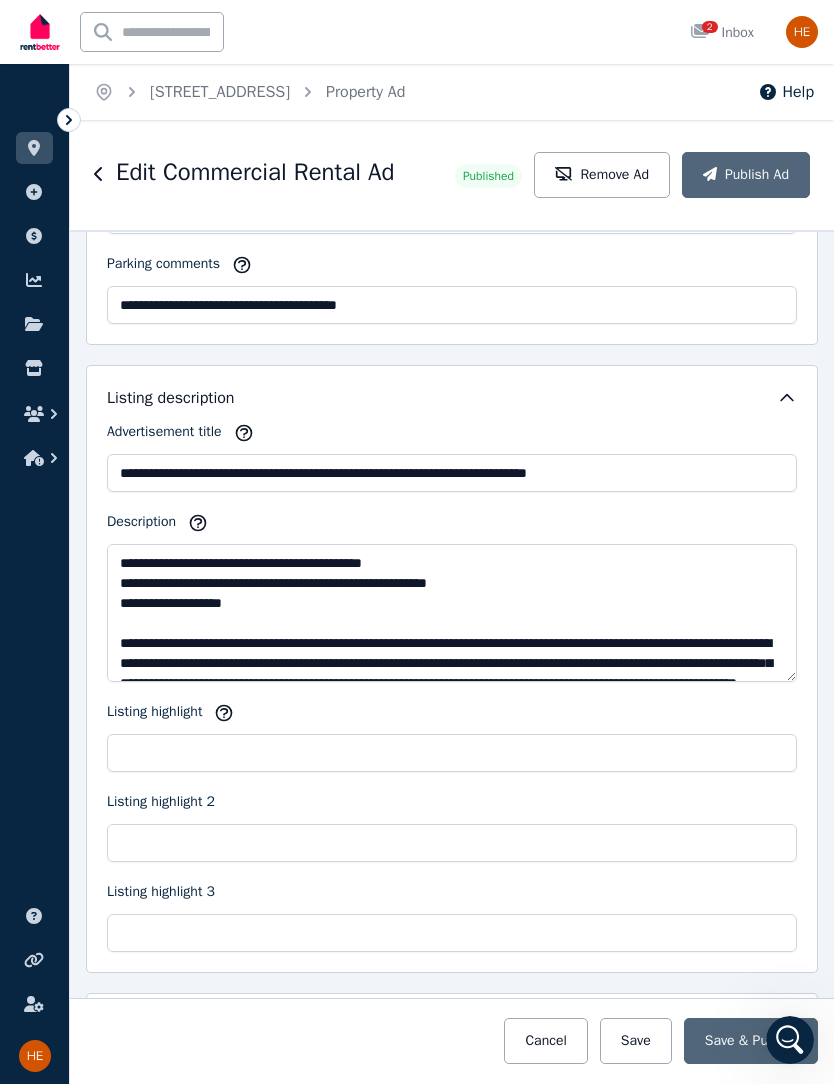 scroll, scrollTop: 1700, scrollLeft: 0, axis: vertical 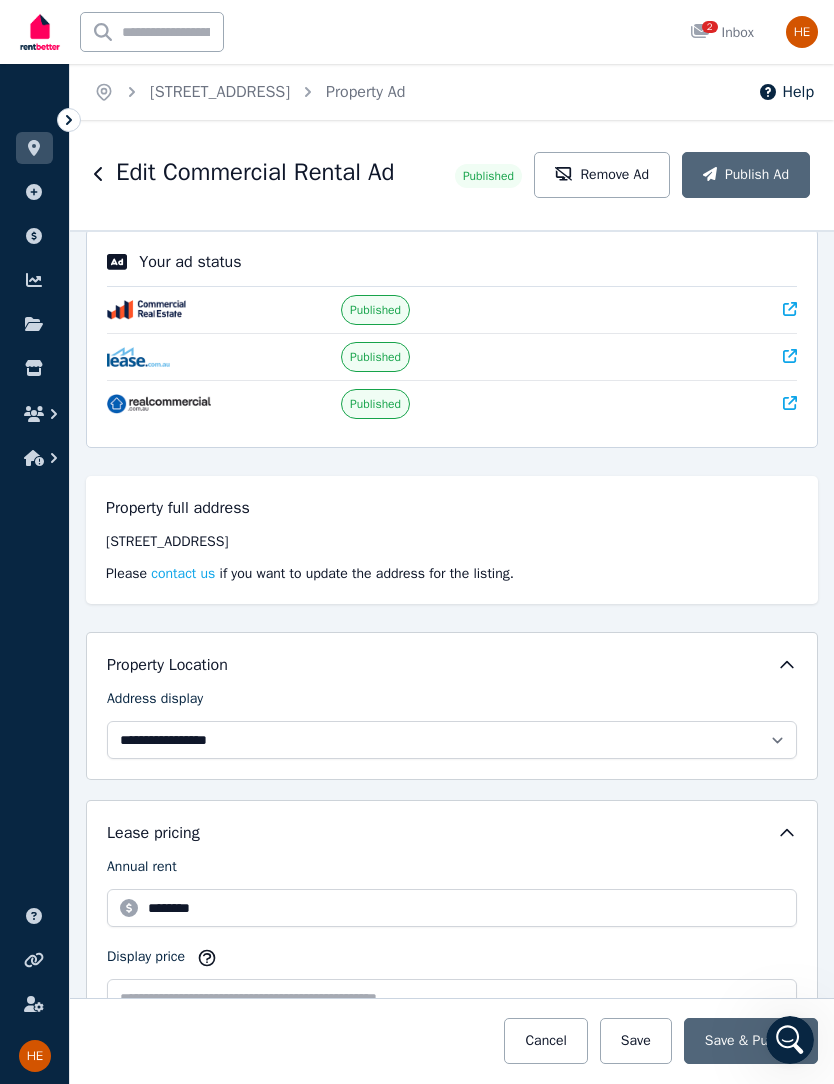 click on "ORGANISE Properties Add property Payments Finance report Documents Marketplace" at bounding box center [34, 282] 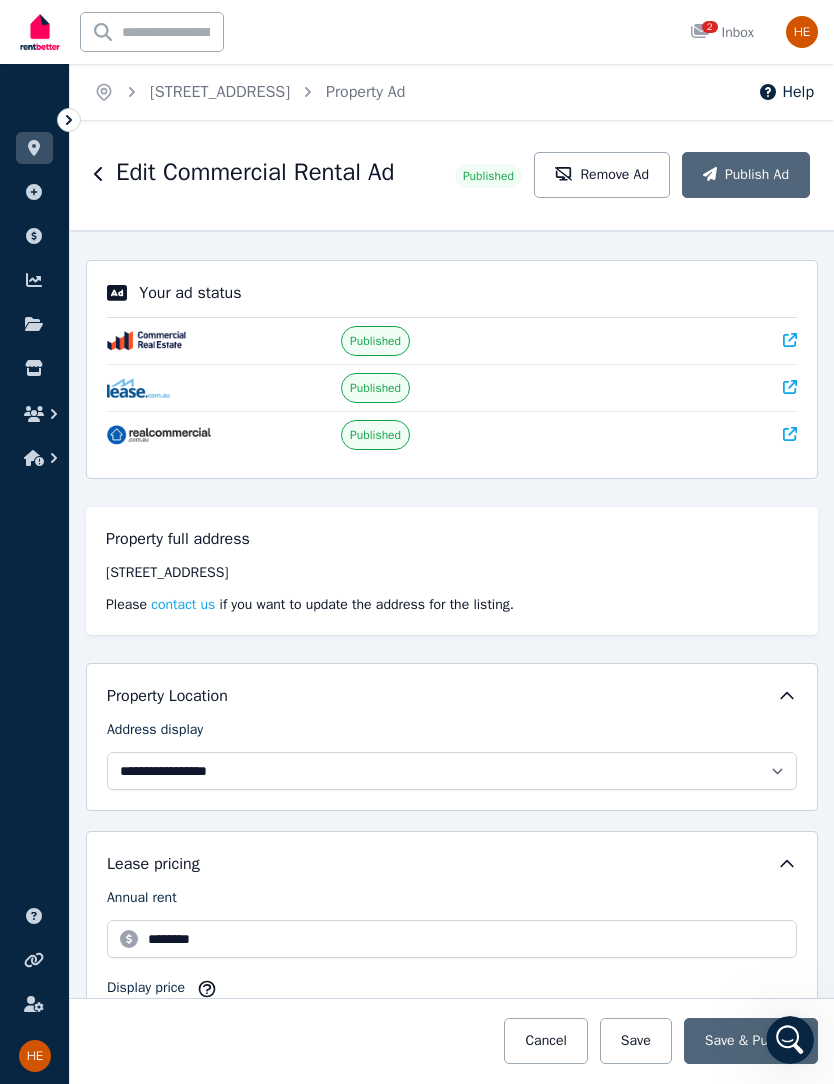 scroll, scrollTop: 0, scrollLeft: 0, axis: both 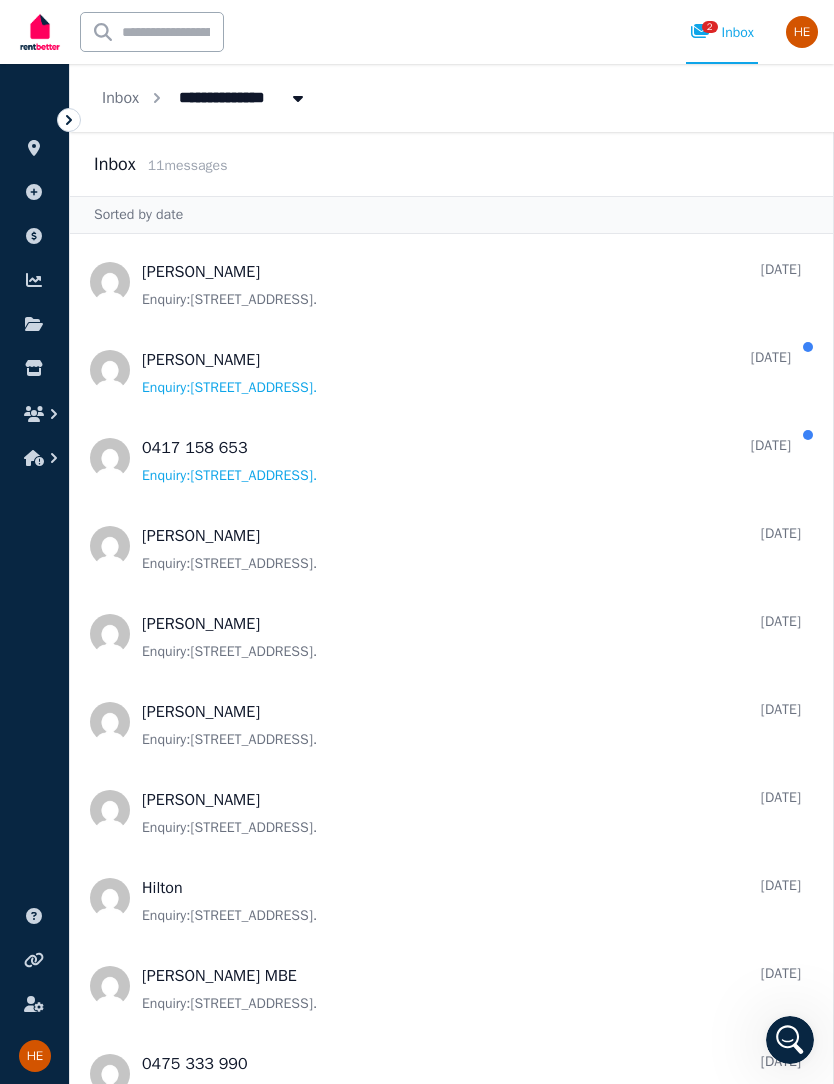 click at bounding box center (451, 458) 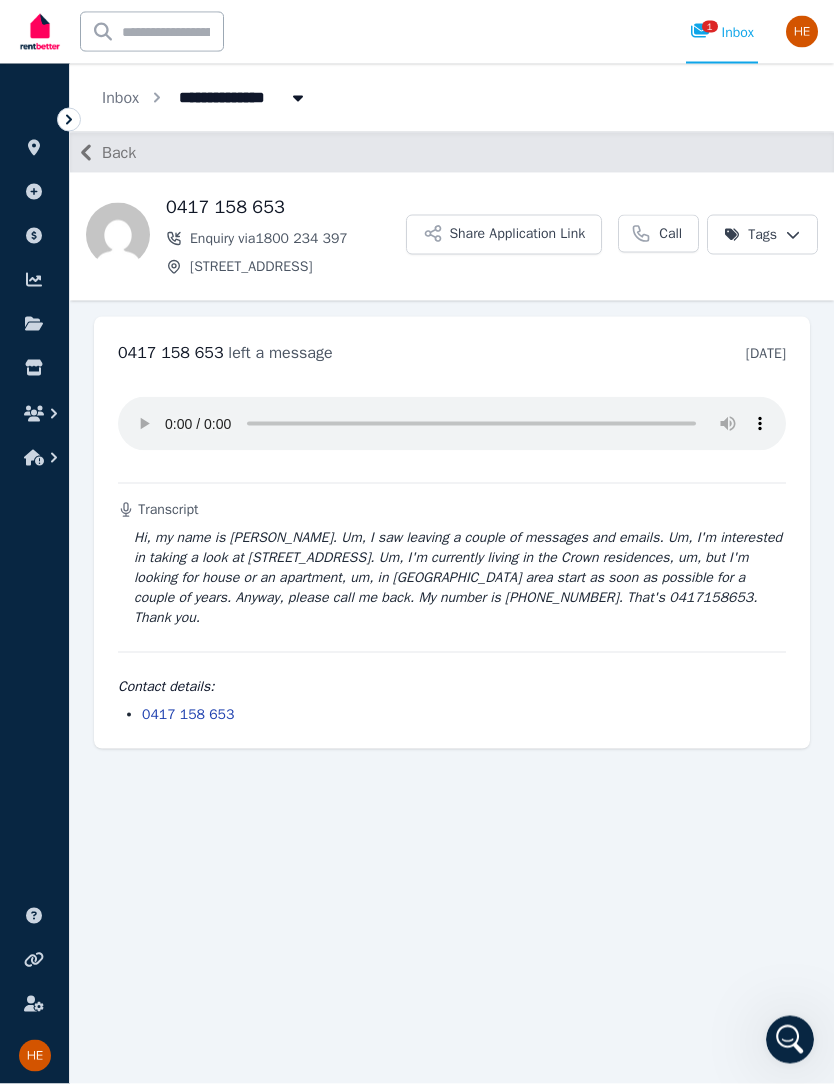 scroll, scrollTop: 0, scrollLeft: 0, axis: both 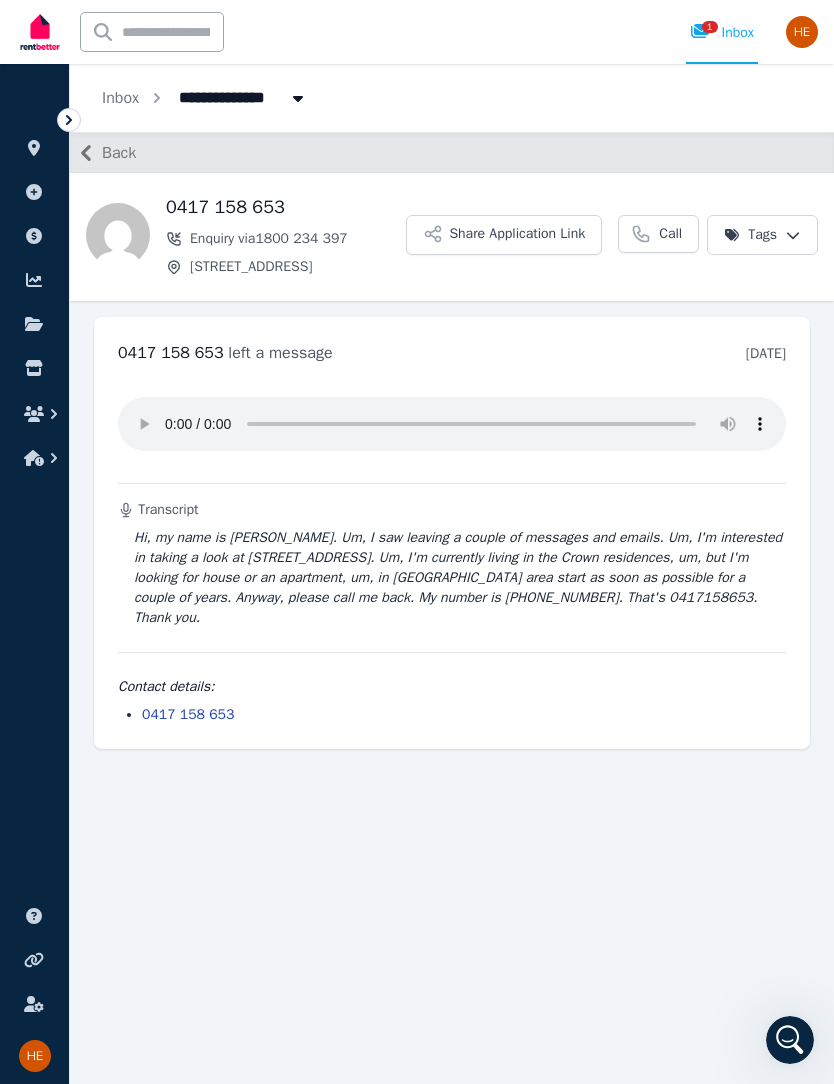 click at bounding box center (452, 424) 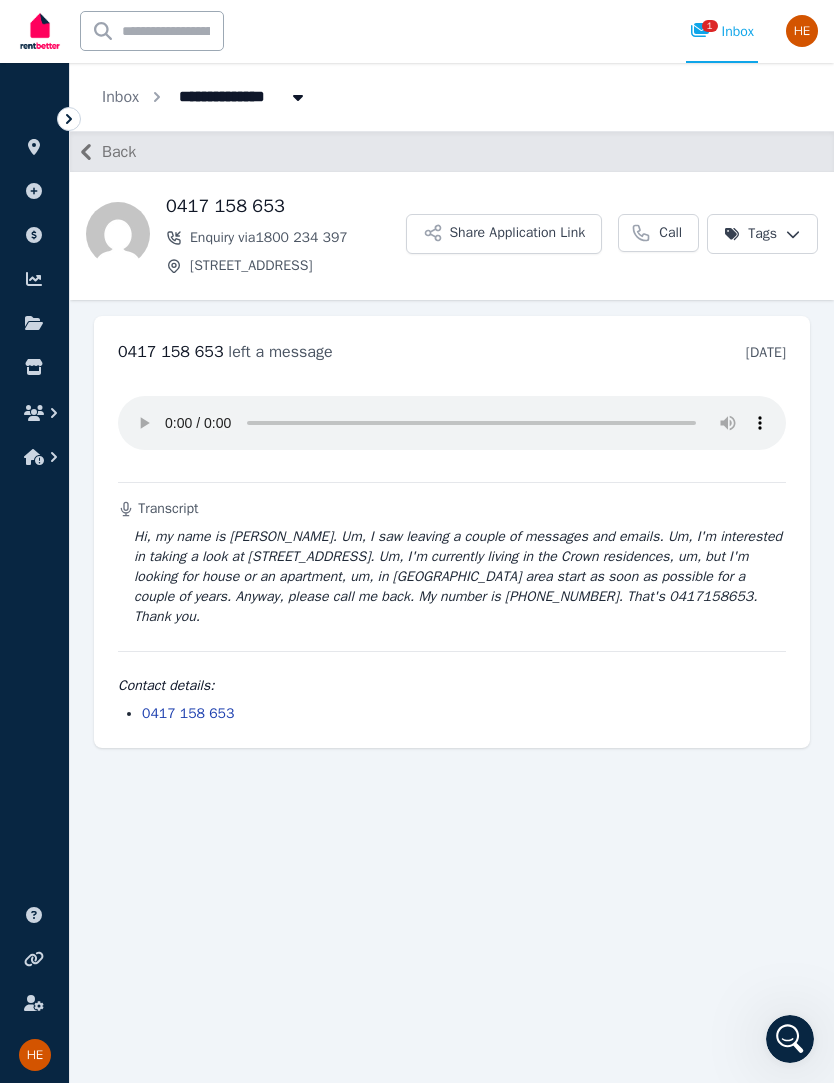 click 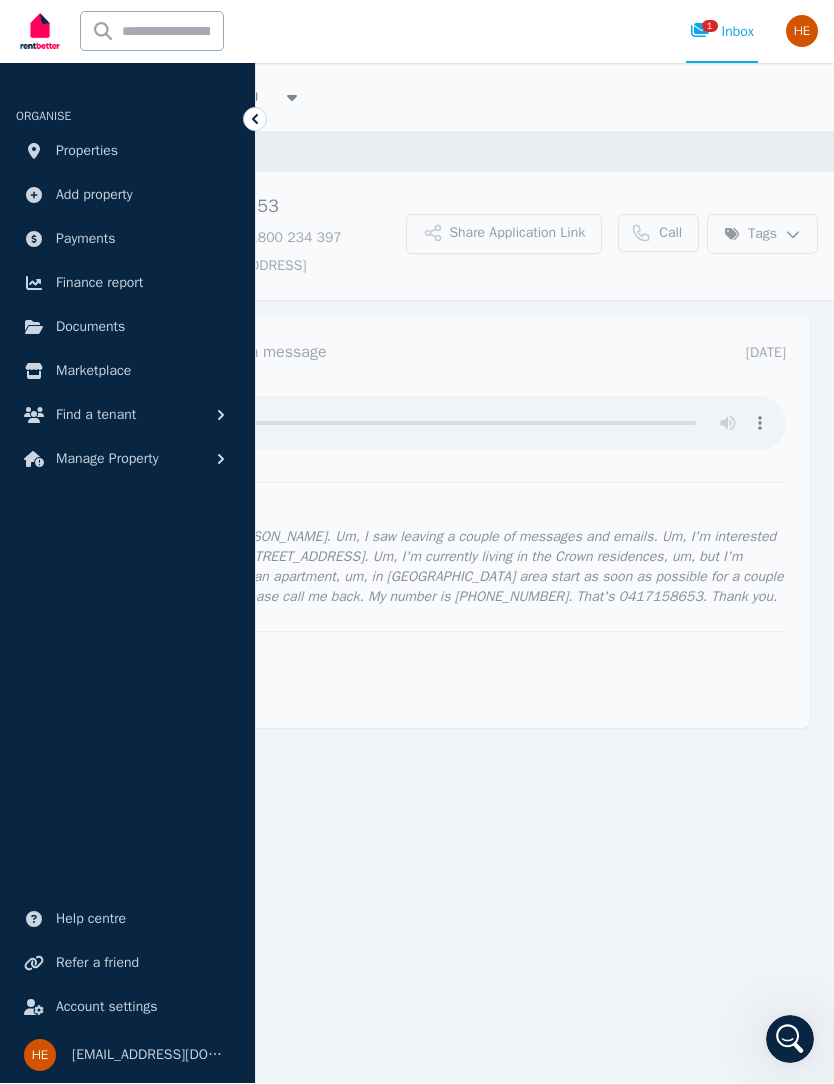 click on "left a message" at bounding box center (274, 353) 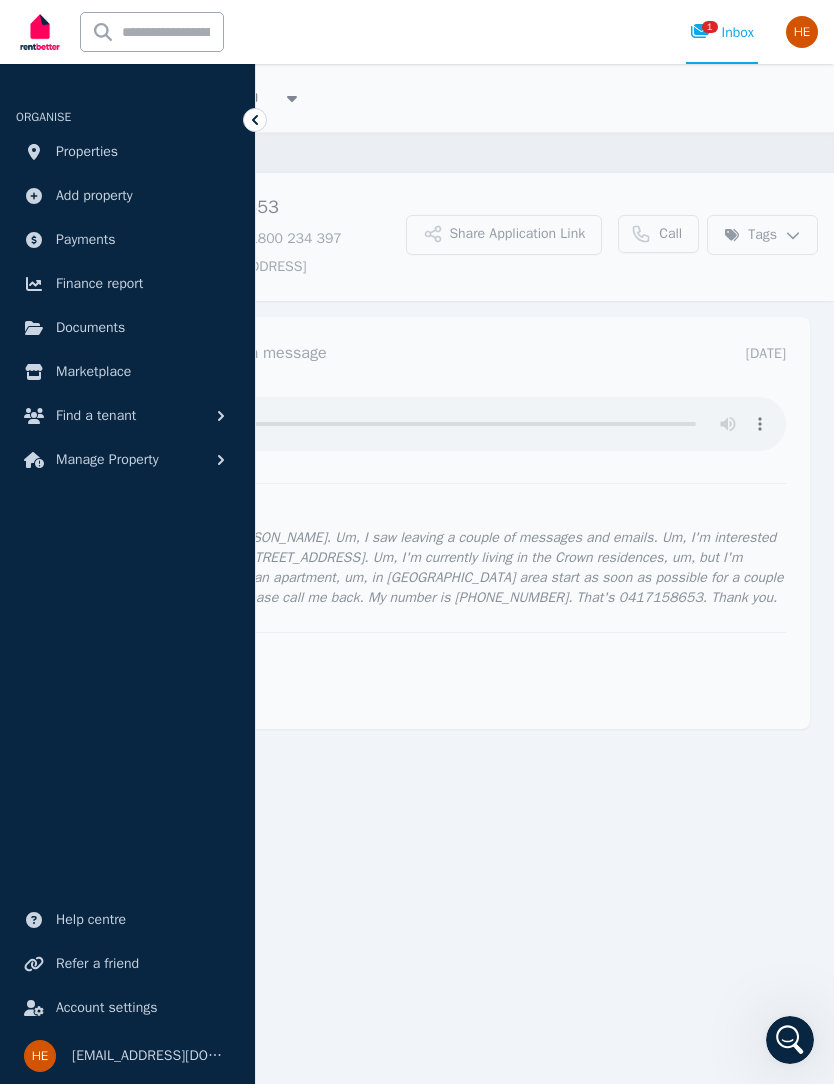scroll, scrollTop: 0, scrollLeft: 0, axis: both 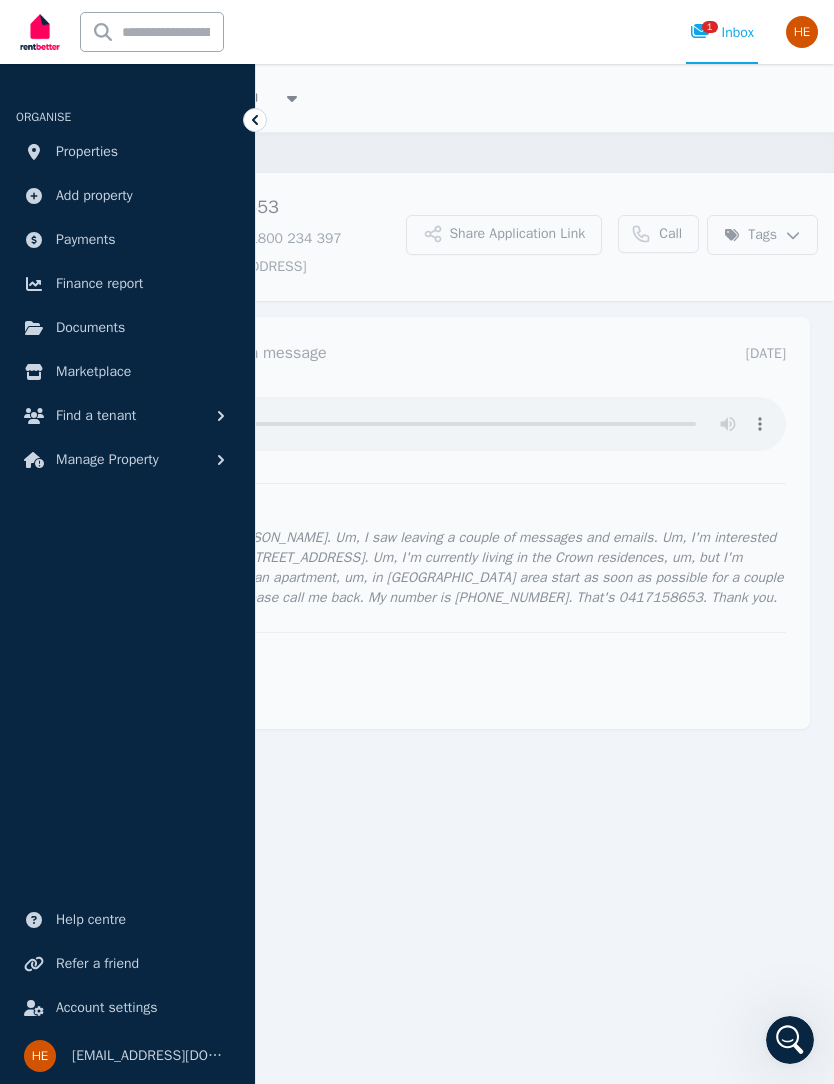 click on "All Properties" at bounding box center (225, 96) 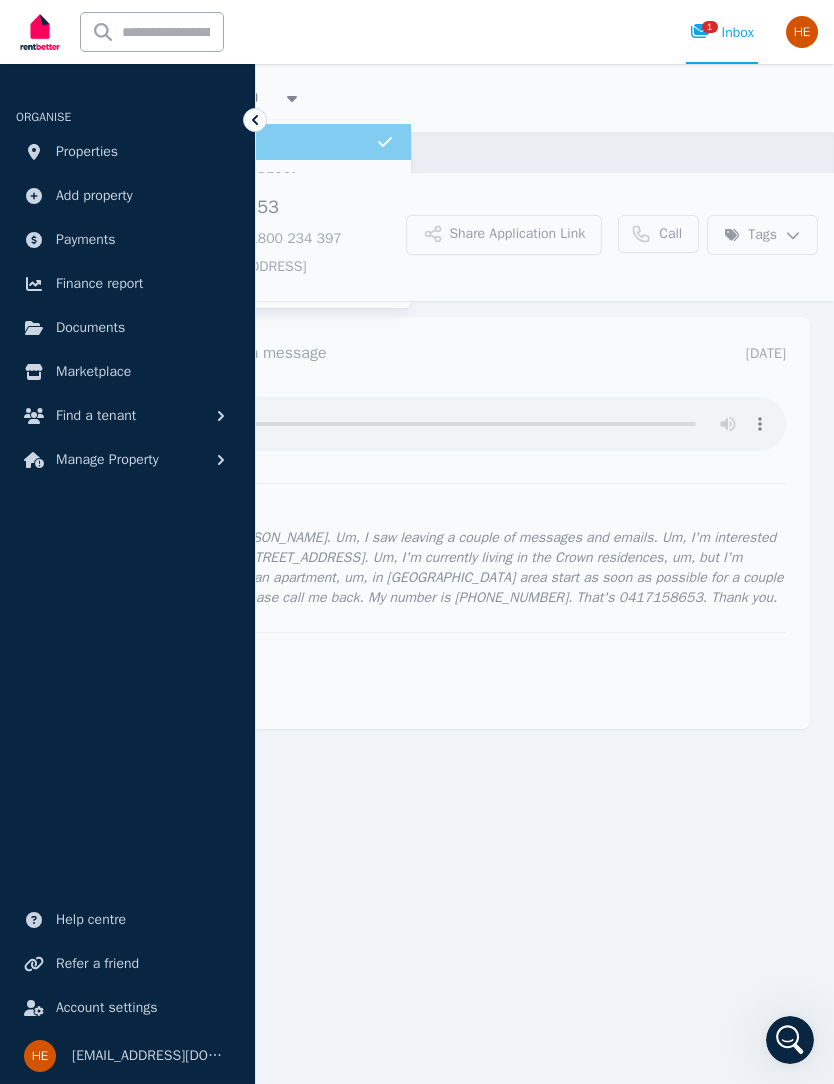 click 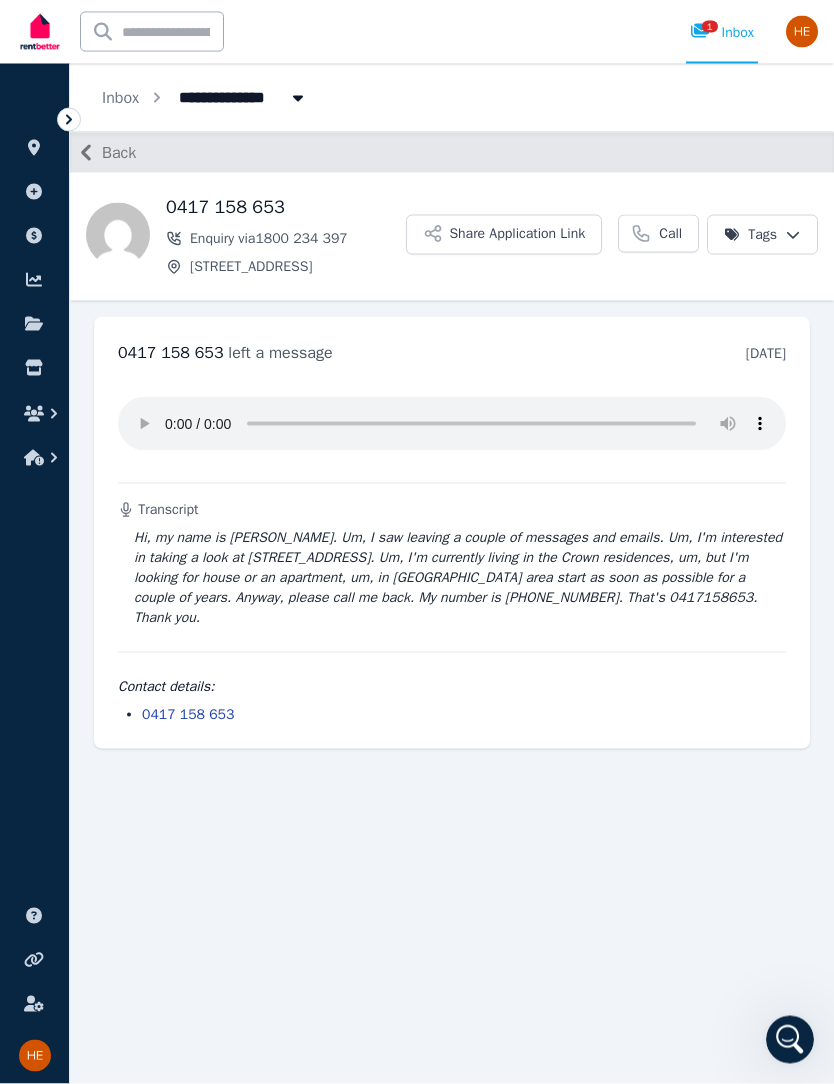 scroll, scrollTop: 73, scrollLeft: 0, axis: vertical 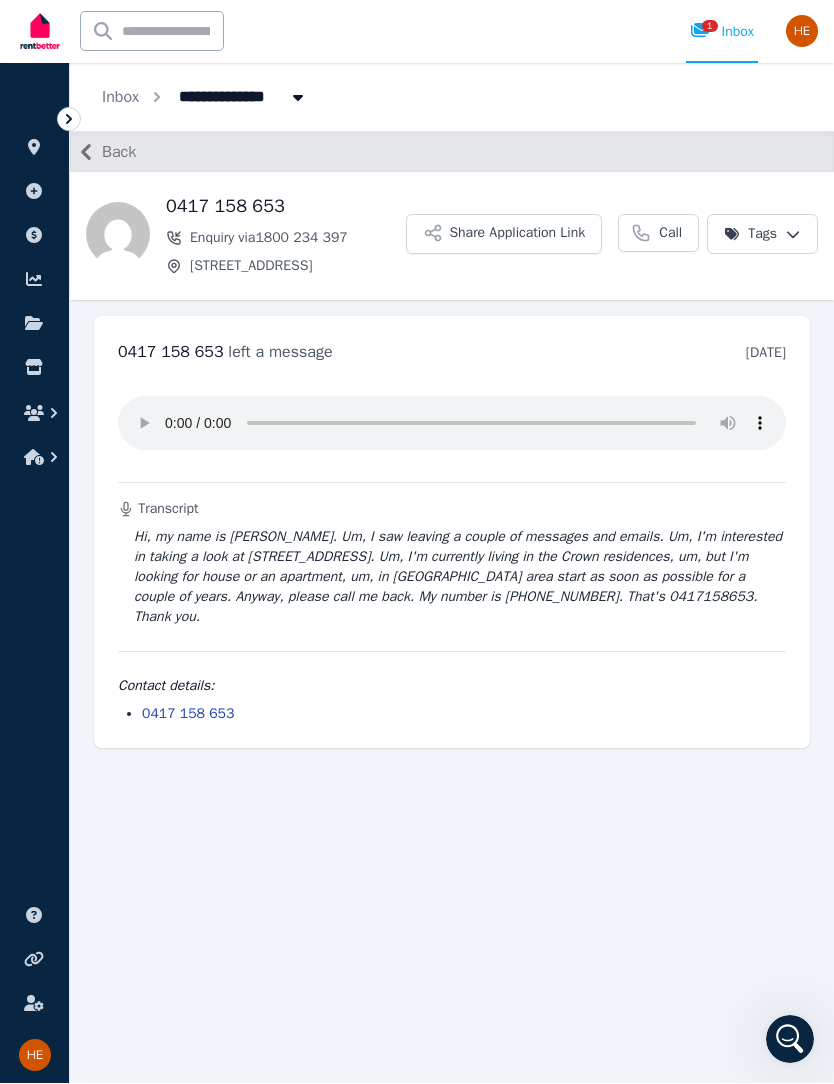 click on "1 Inbox" at bounding box center [722, 32] 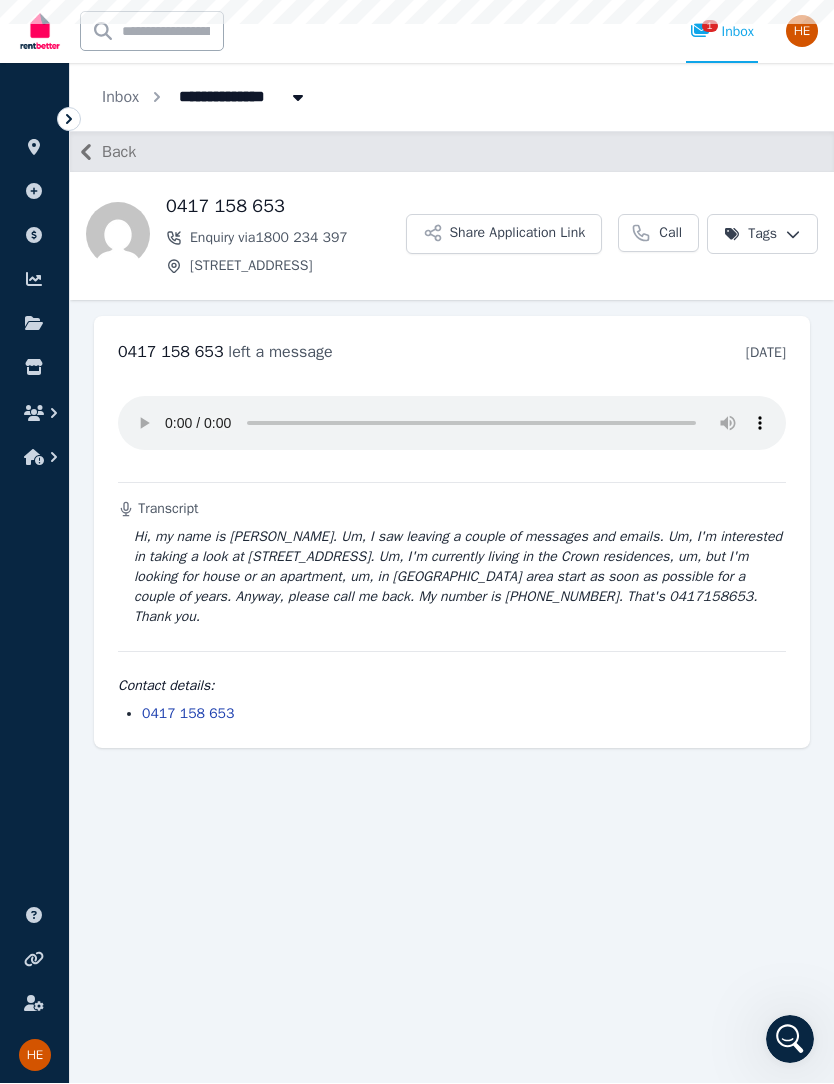 scroll, scrollTop: 0, scrollLeft: 0, axis: both 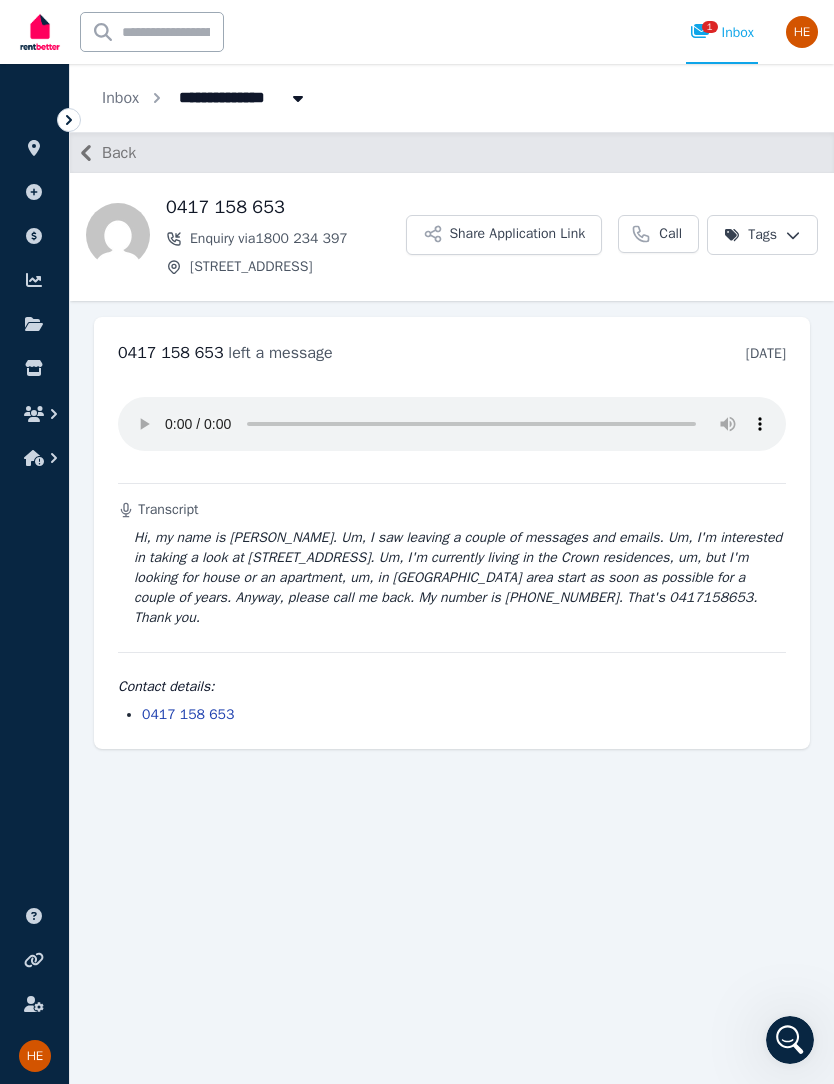 click on "**********" at bounding box center (452, 98) 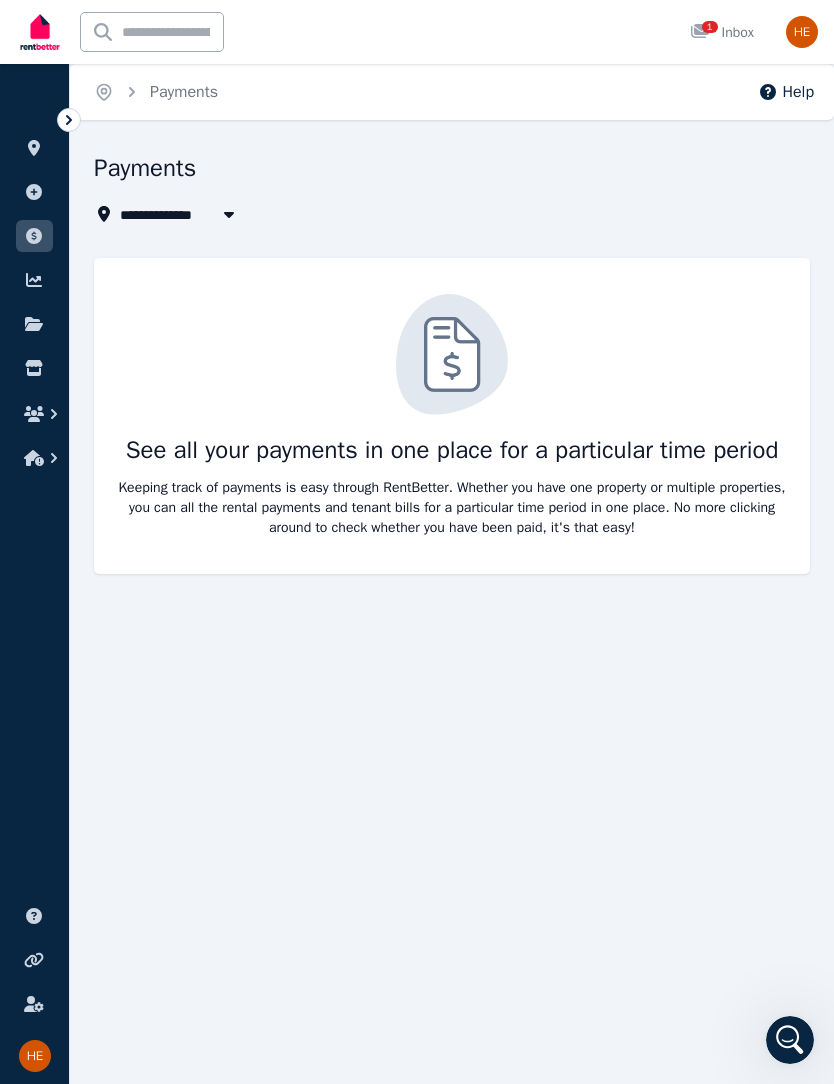 click at bounding box center (34, 192) 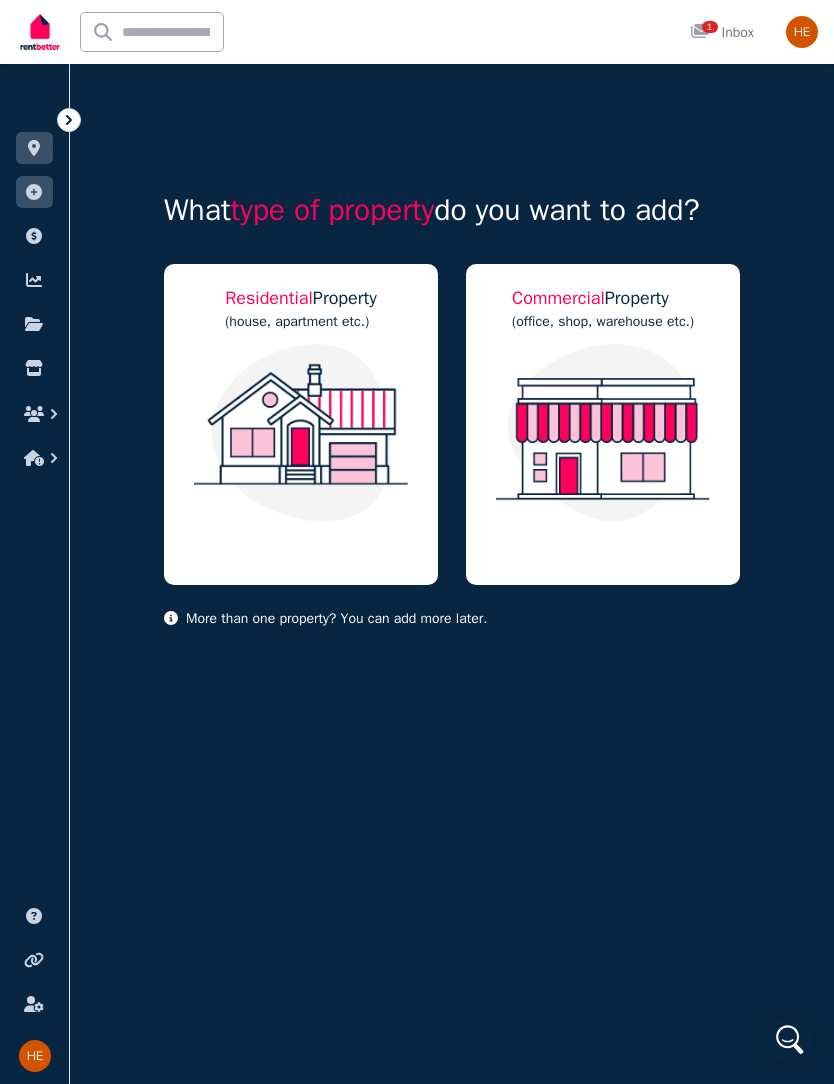 click at bounding box center (34, 148) 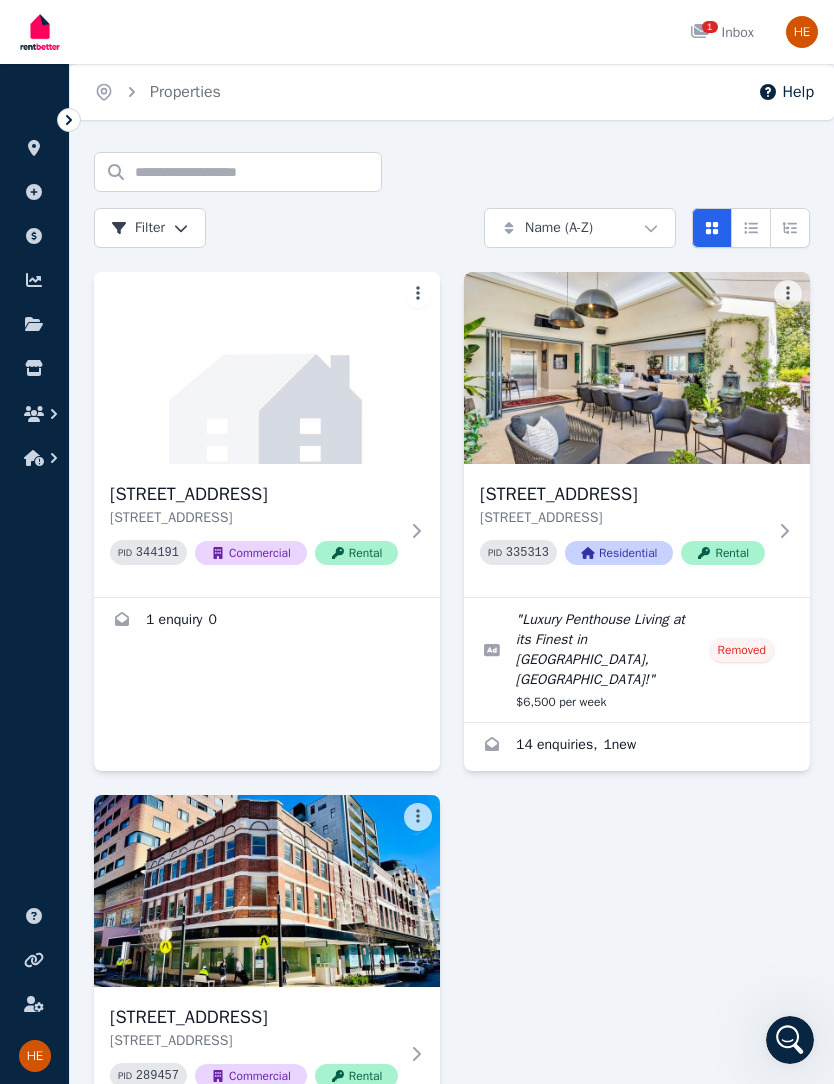 click on "ORGANISE Properties Add property Payments Finance report Documents Marketplace" at bounding box center (34, 282) 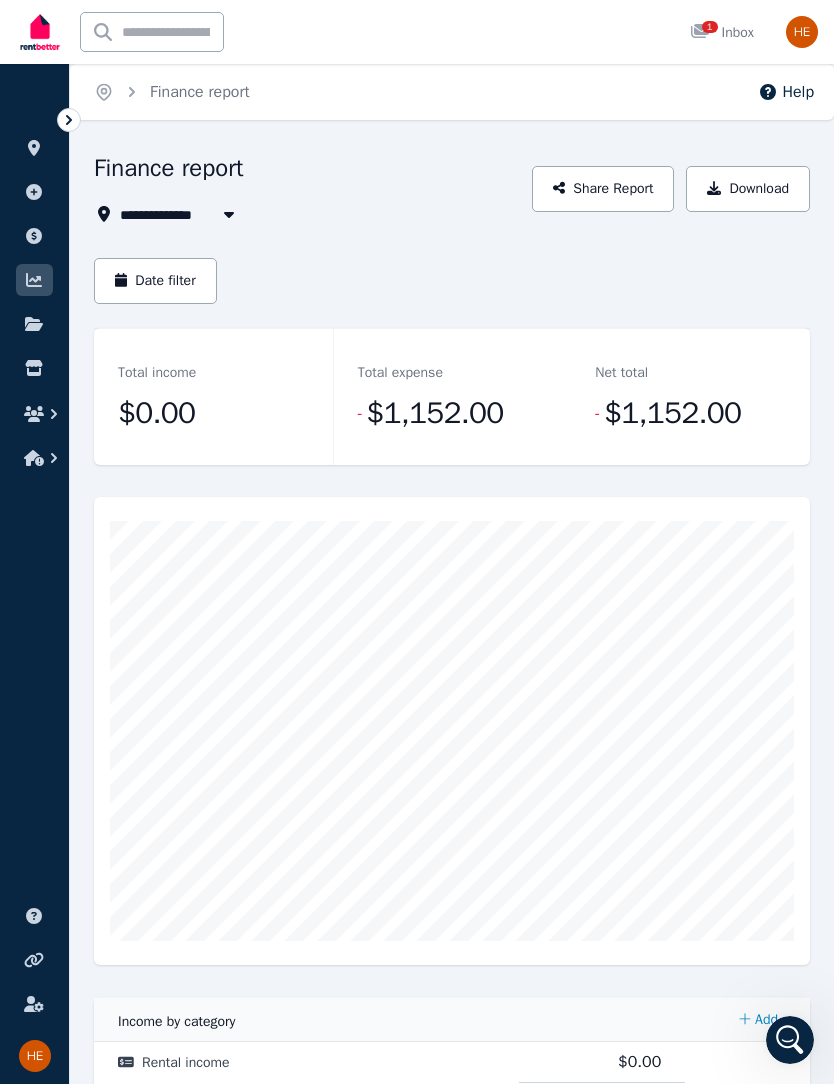 click 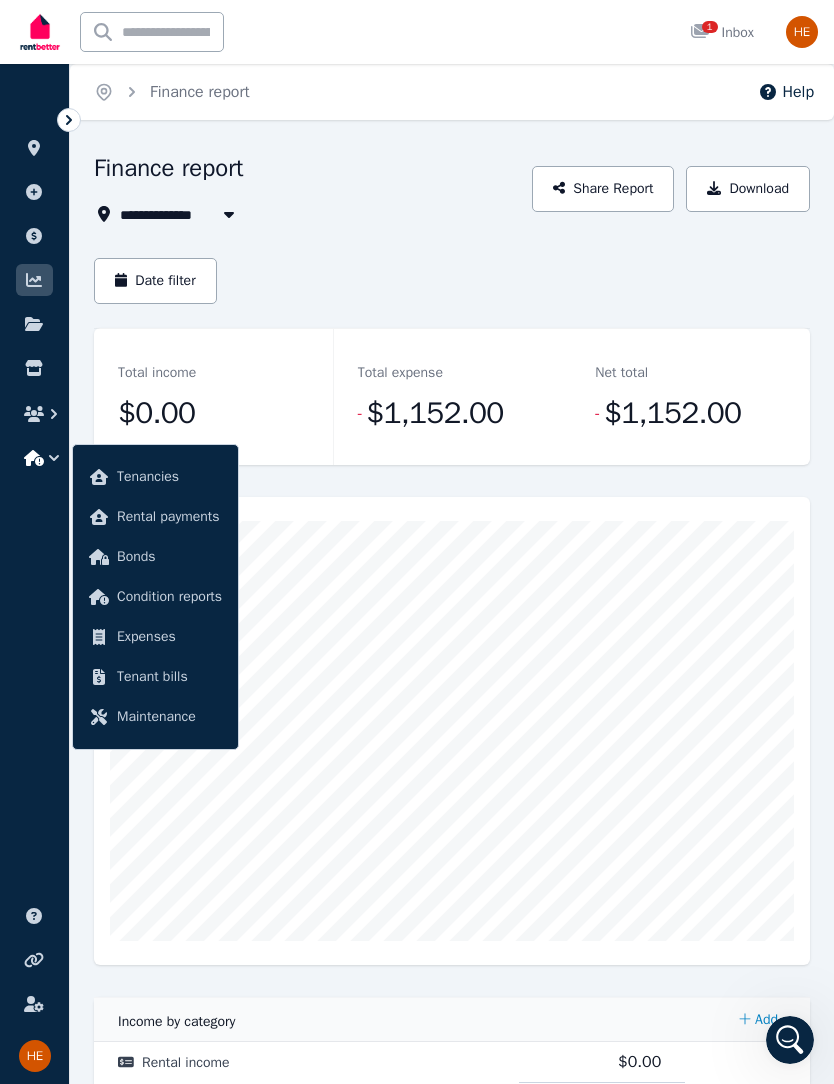 click at bounding box center [34, 414] 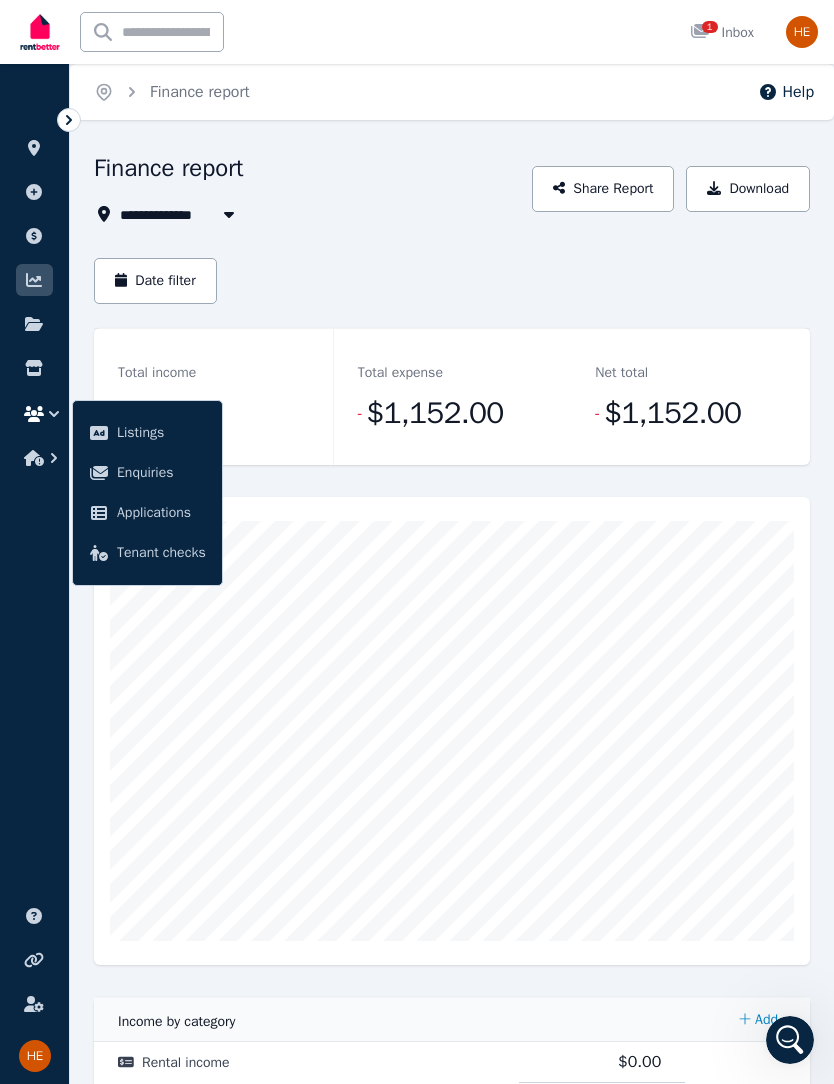 click 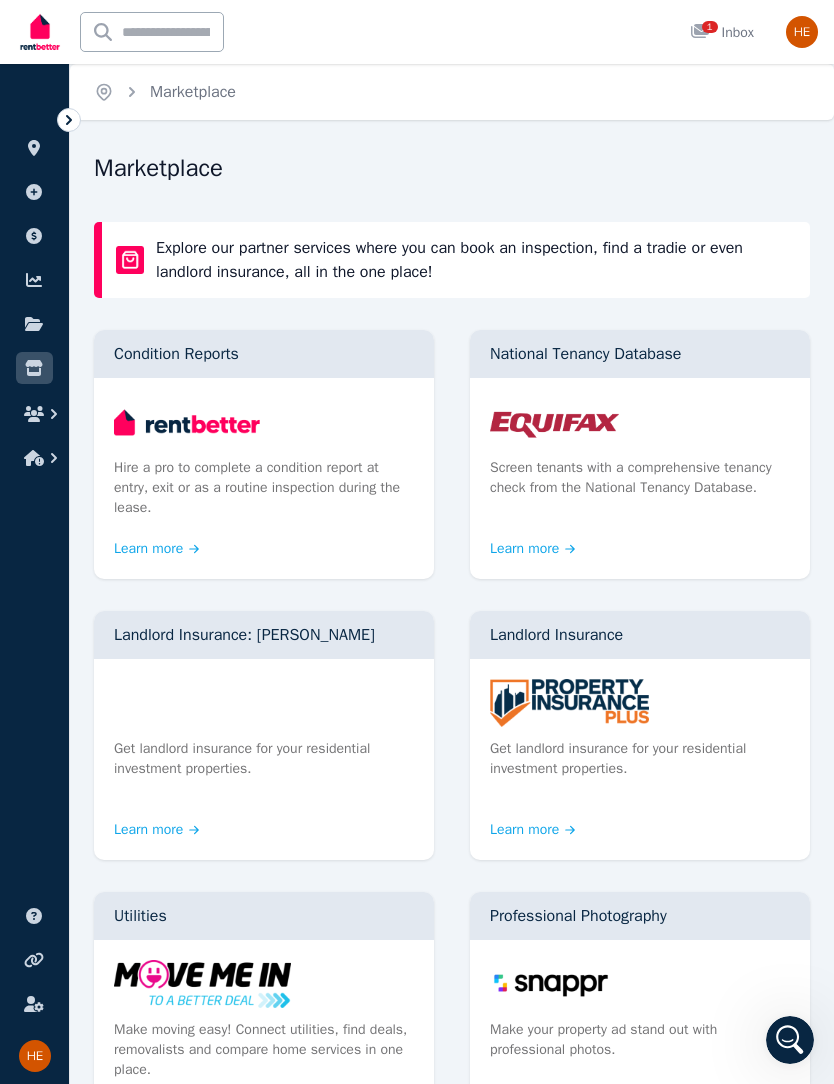 click at bounding box center [34, 324] 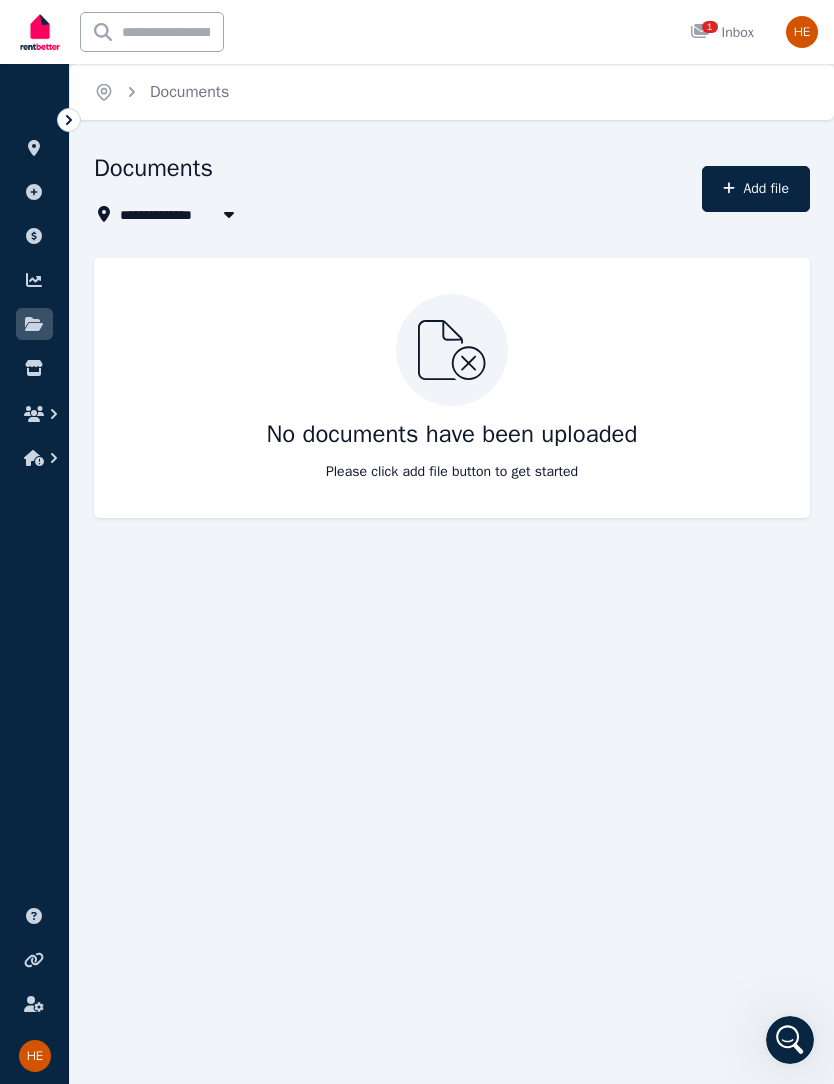 click 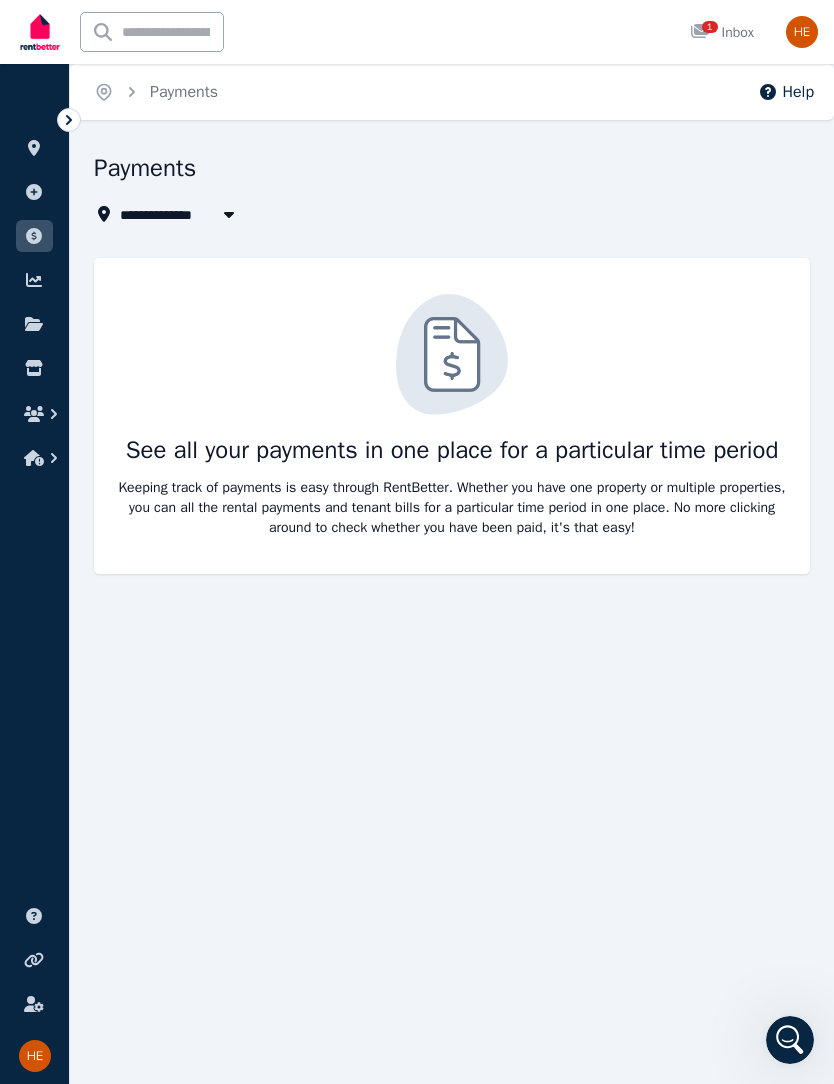 click 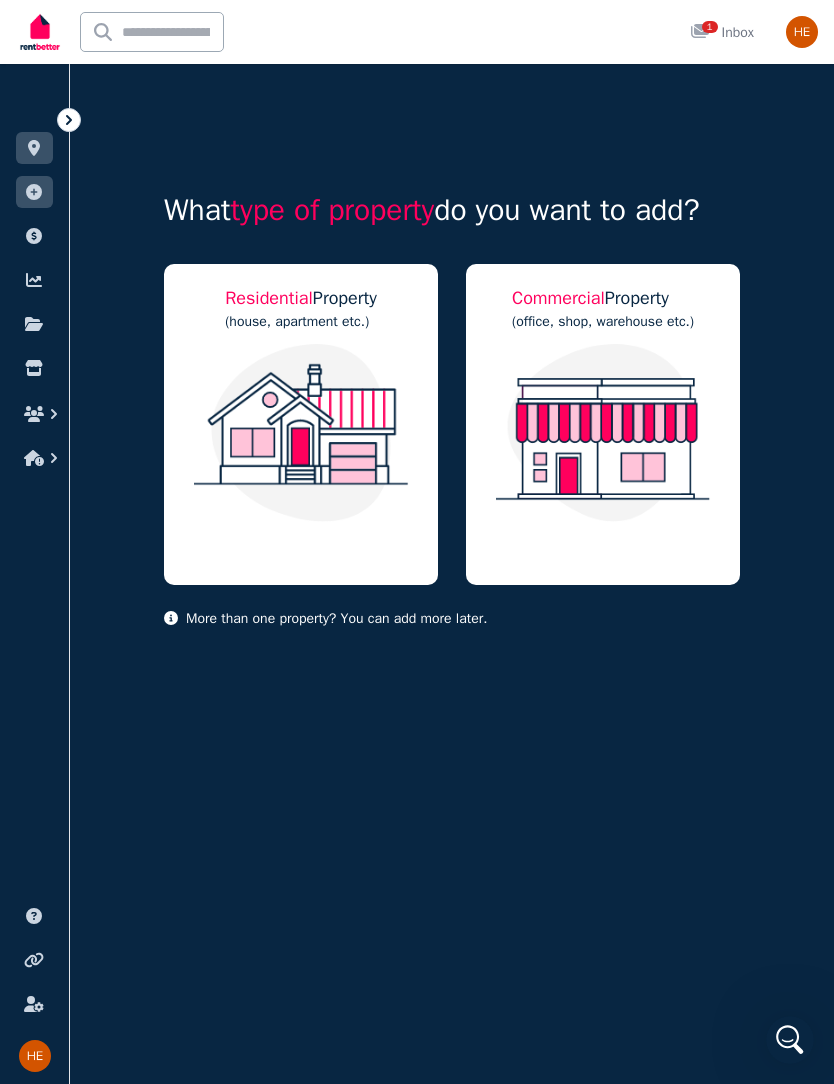 click on "1 Inbox" at bounding box center [722, 32] 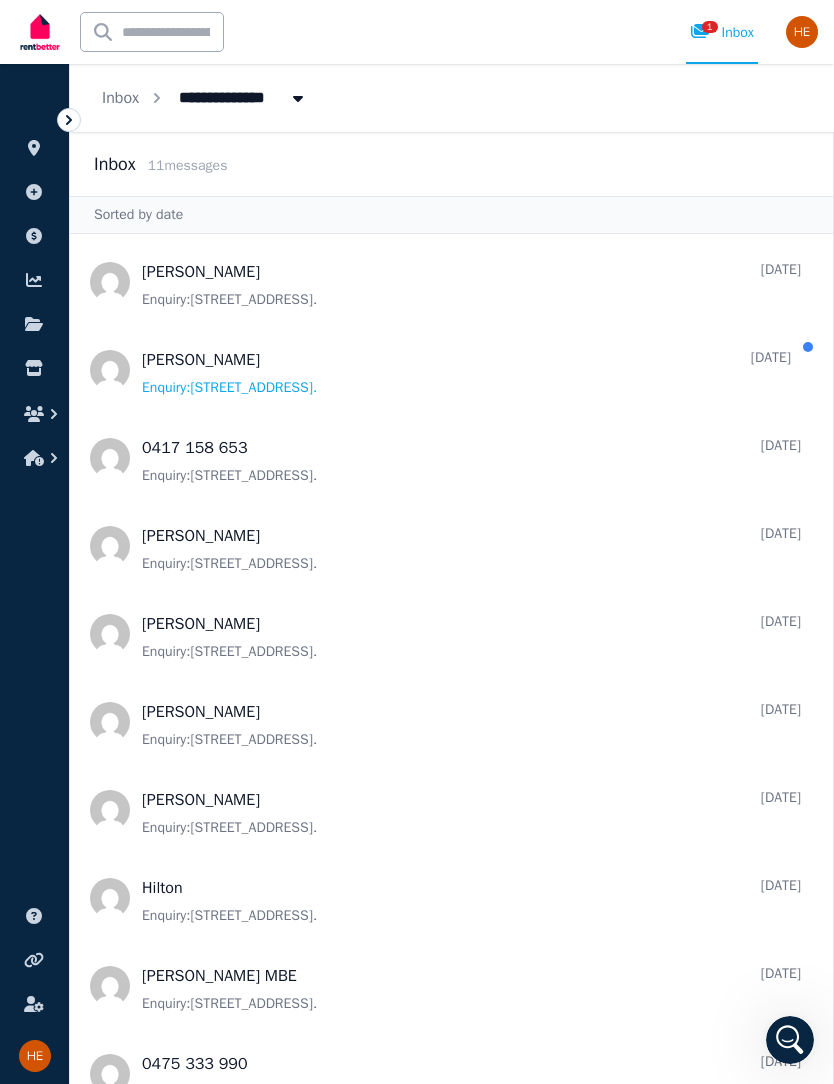 click at bounding box center [451, 370] 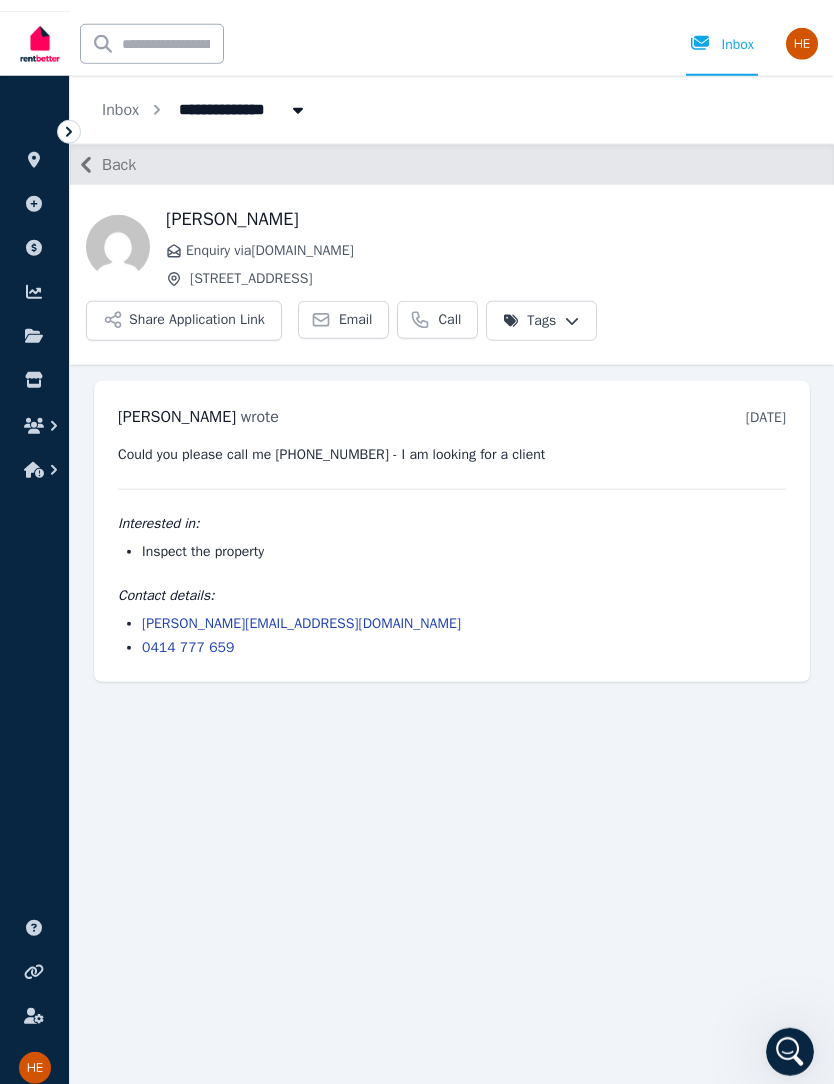 scroll, scrollTop: 0, scrollLeft: 0, axis: both 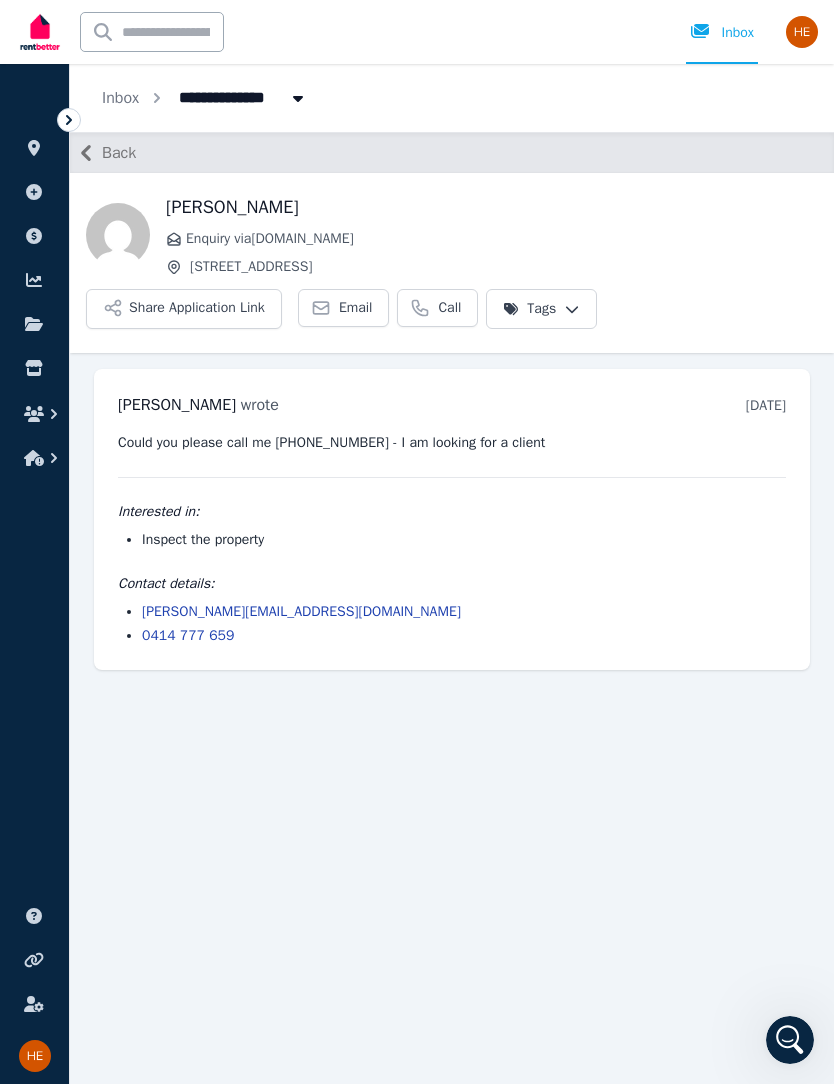 click 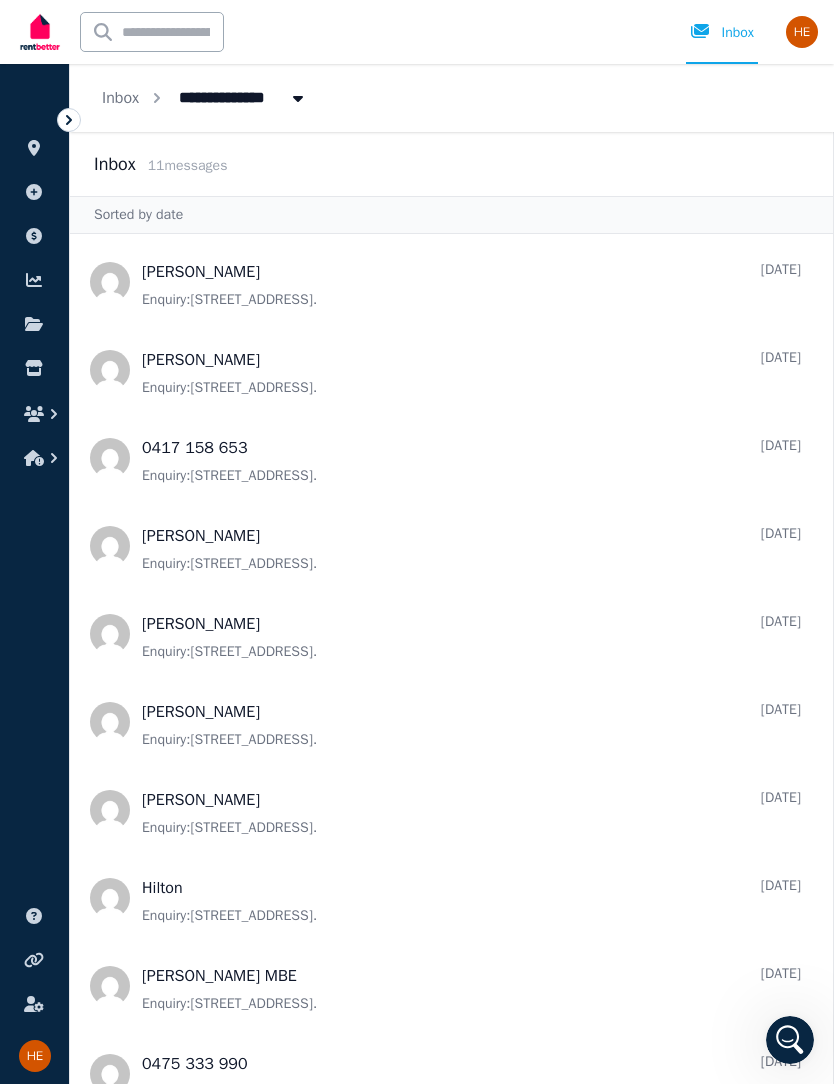 click at bounding box center [451, 282] 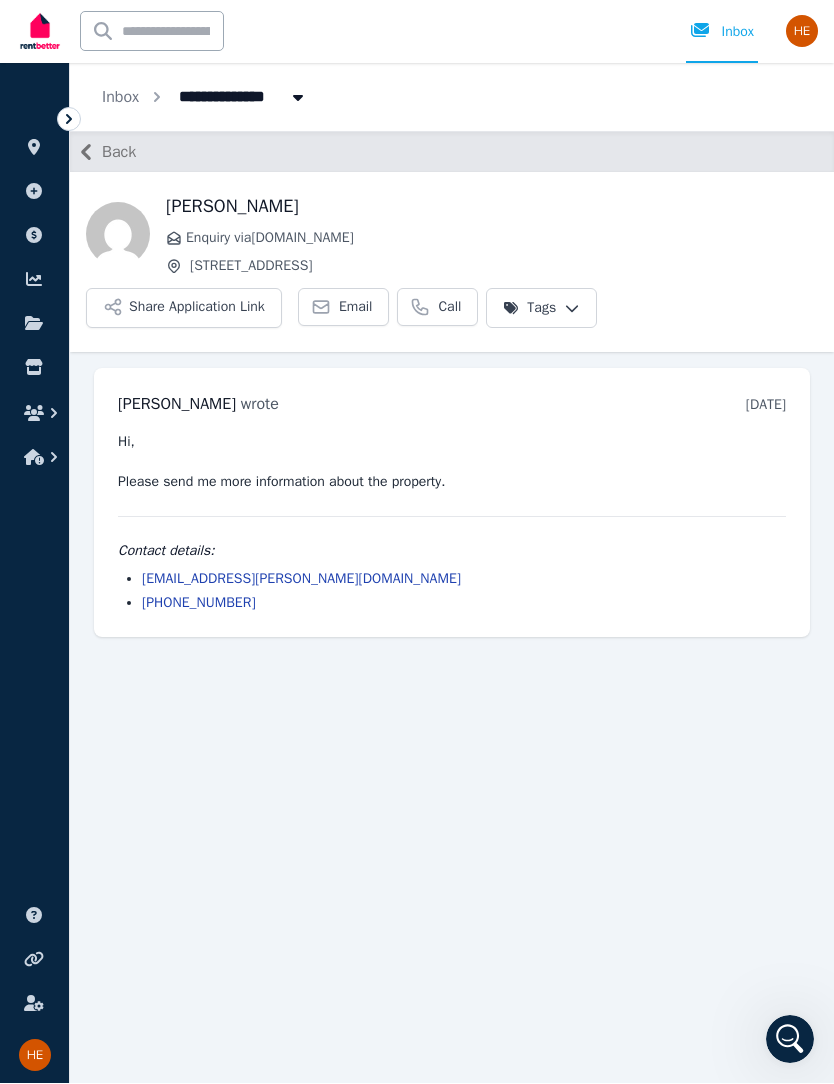 scroll, scrollTop: 73, scrollLeft: 0, axis: vertical 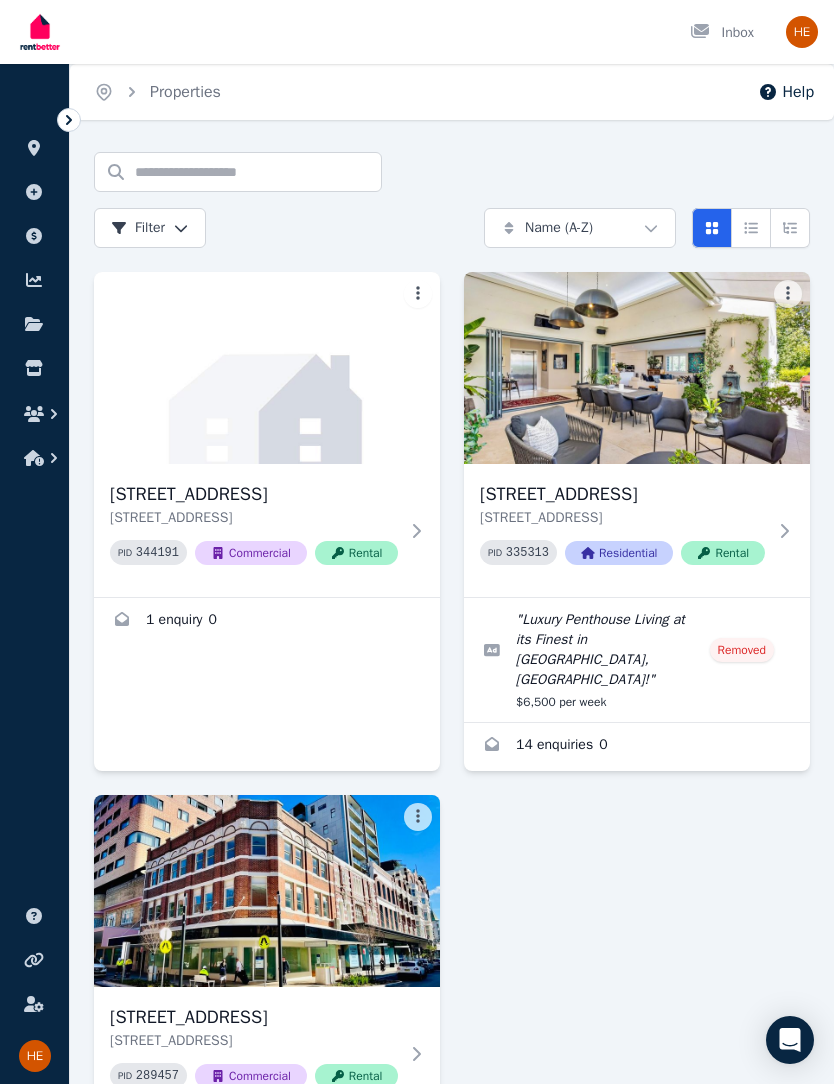 click on "Inbox" at bounding box center (387, 32) 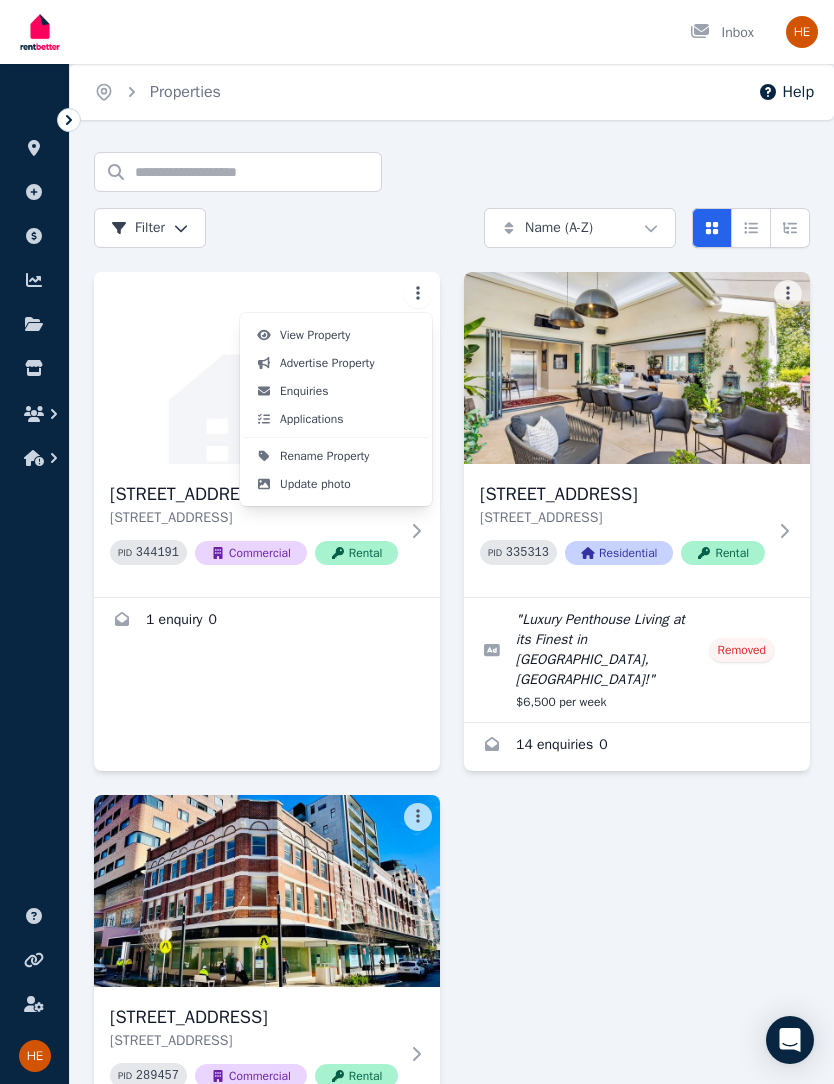 click on "Open main menu Inbox Open user menu ORGANISE Properties Add property Payments Finance report Documents Marketplace Help centre Refer a friend Account settings Your profile hemi.mizrahi@gmail.com Home Properties Help Search properties Filter Name (A-Z) Add Property 2 Market Street, Newcastle 2 Market Street, Newcastle NSW 2300 PID   344191 Commercial Rental 1   enquiry 0 5/16 Court Road, Double Bay 5/16 Court Road, Double Bay NSW 2028 PID   335313 Residential Rental " Luxury Penthouse Living at its Finest in Sydney, Double Bay! " Removed $6,500 per week 14   enquiries 0 159-161 Hunter Street, Newcastle 159-161 Hunter Street, Newcastle NSW 2300 PID   289457 Commercial Rental " Don't Miss Out on the Best Spot in Newcastle! Commercial Space and Shop for Lease " Published $80,000 per year 8   enquiries 0 /portal
View Property Advertise Property Enquiries Applications Rename Property Update photo" at bounding box center (417, 542) 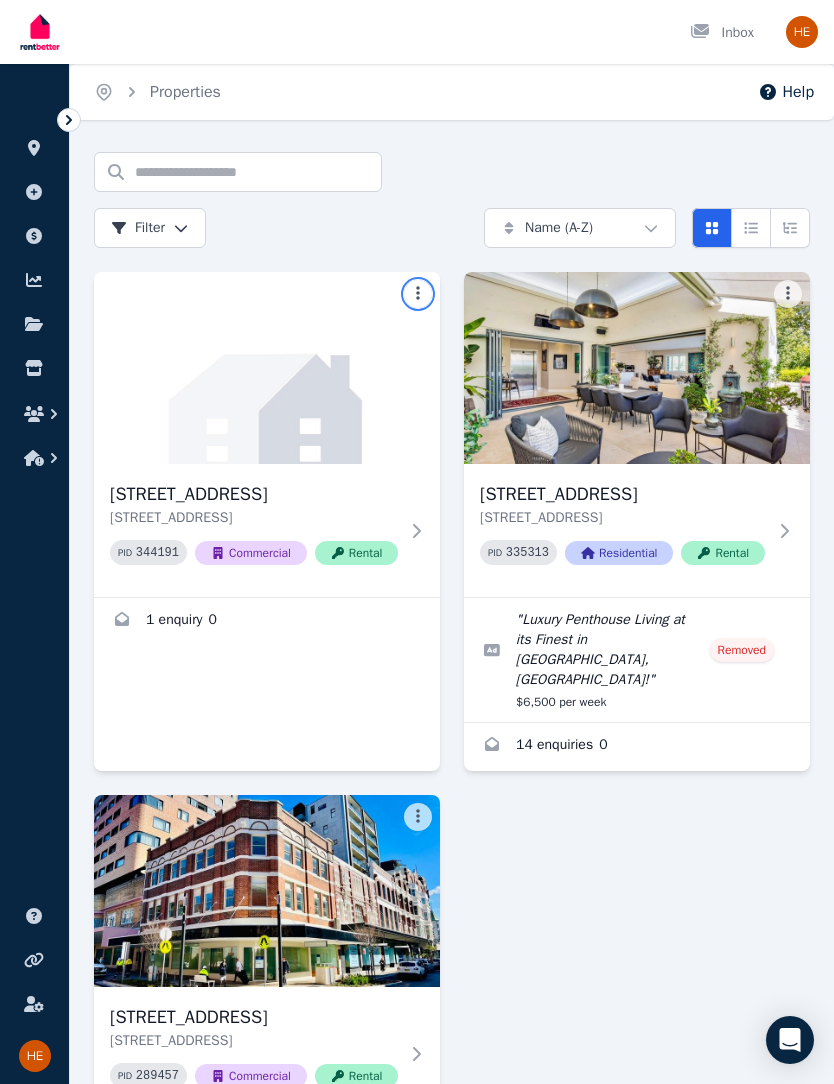 click at bounding box center (267, 891) 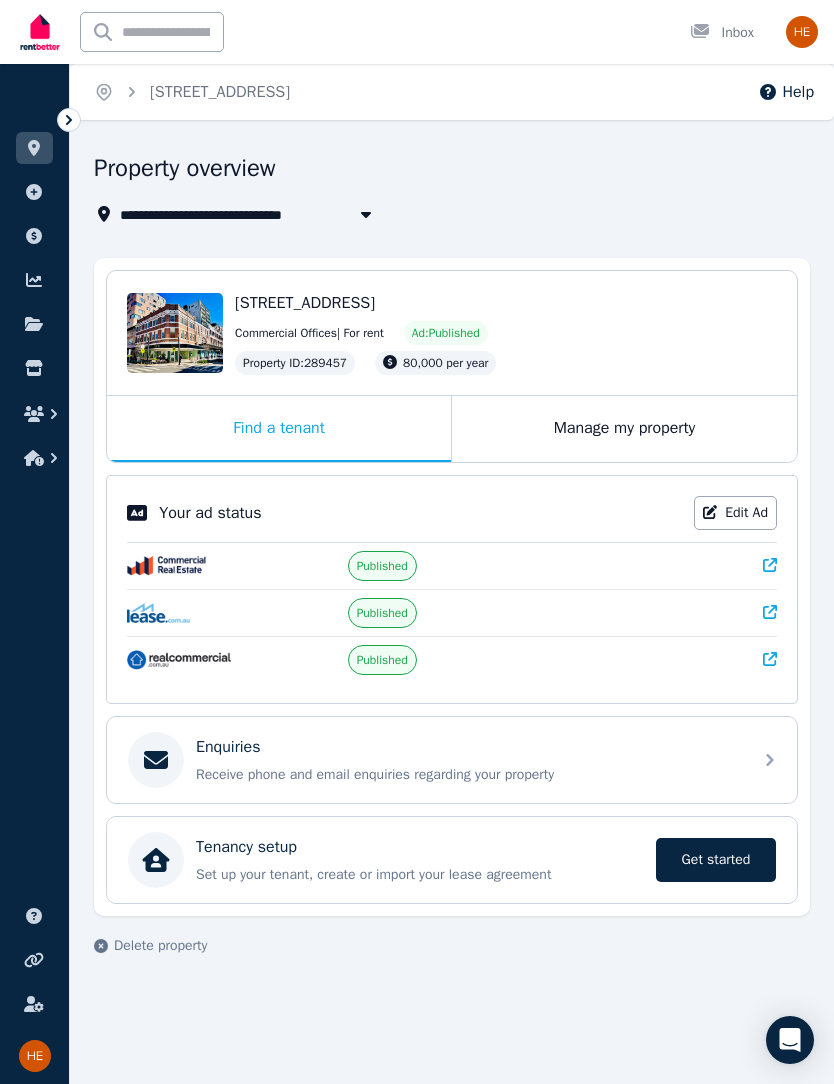click on "Get started" at bounding box center (716, 860) 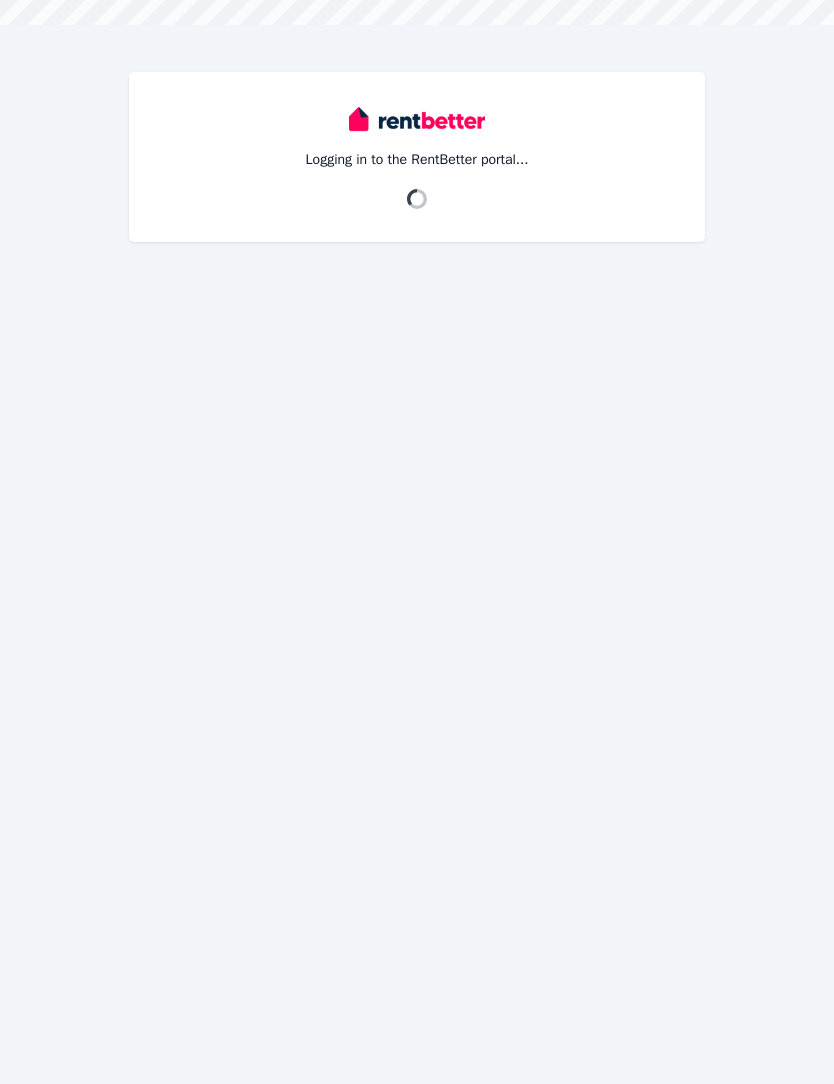 scroll, scrollTop: 0, scrollLeft: 0, axis: both 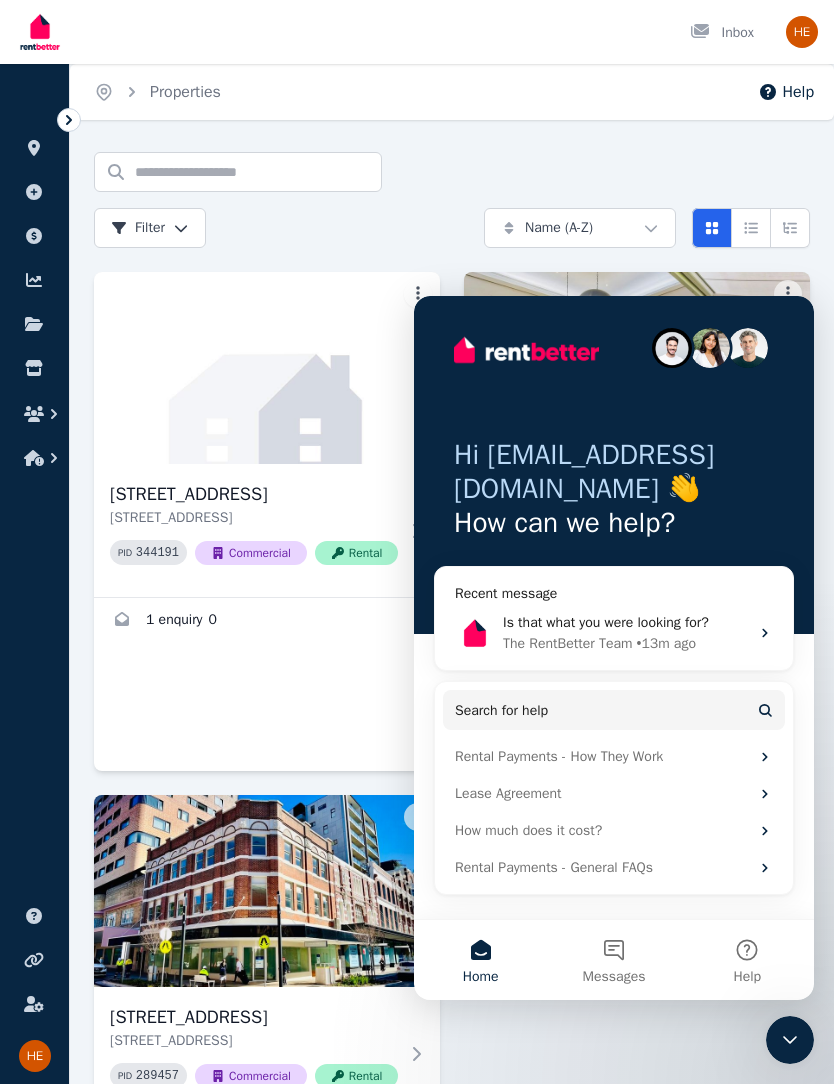 click 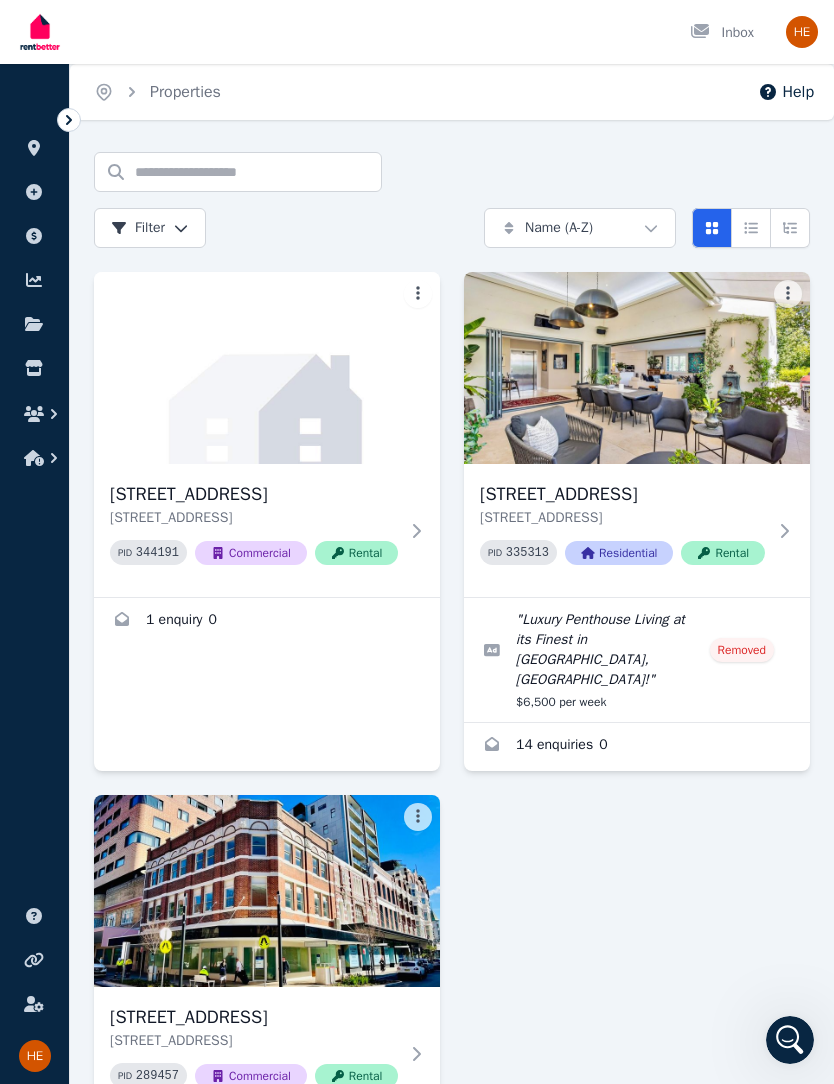 click at bounding box center [267, 891] 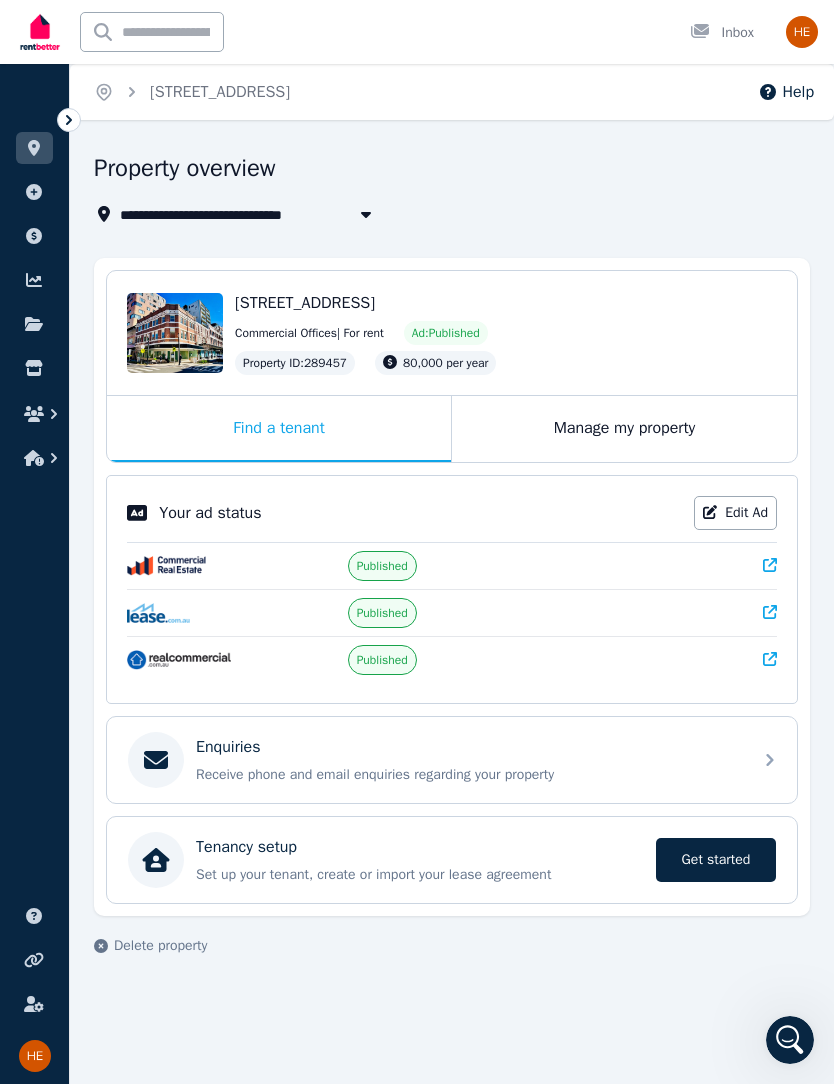 scroll, scrollTop: 0, scrollLeft: 0, axis: both 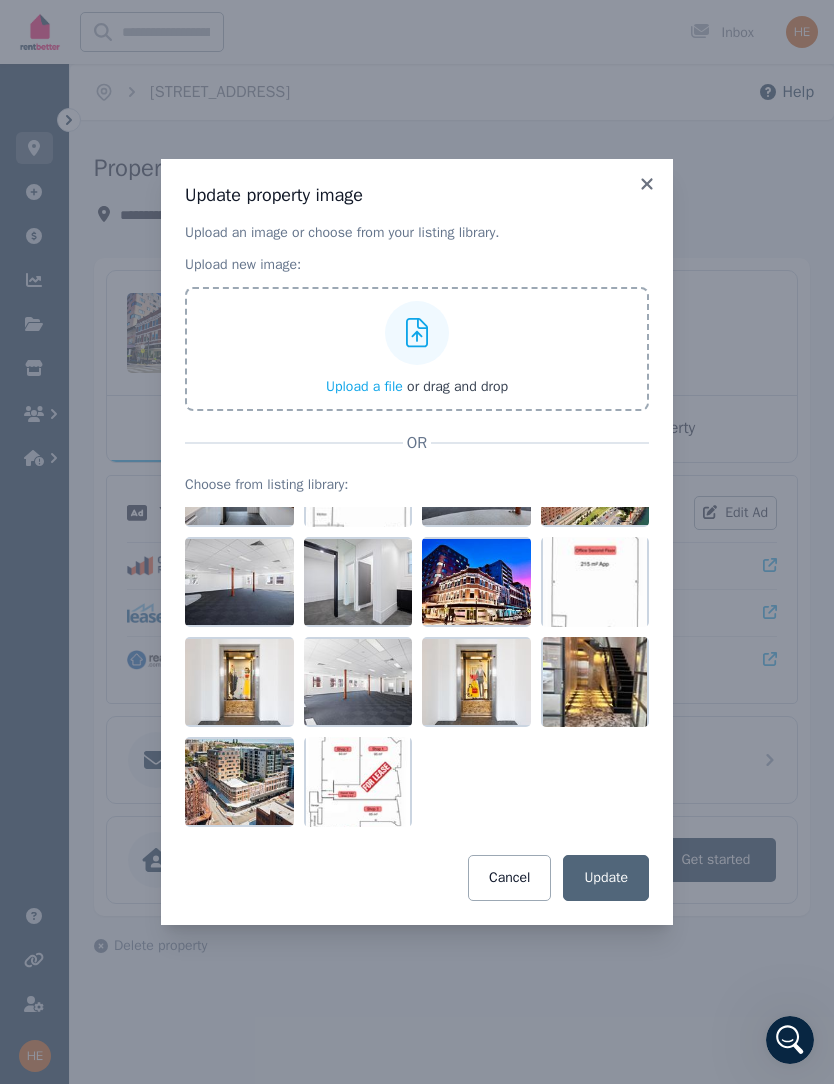 click on "Update property image Upload an image or choose from your listing library. Upload new image: Upload a file   or drag and drop OR Choose from listing library: Cancel Update" at bounding box center [417, 542] 